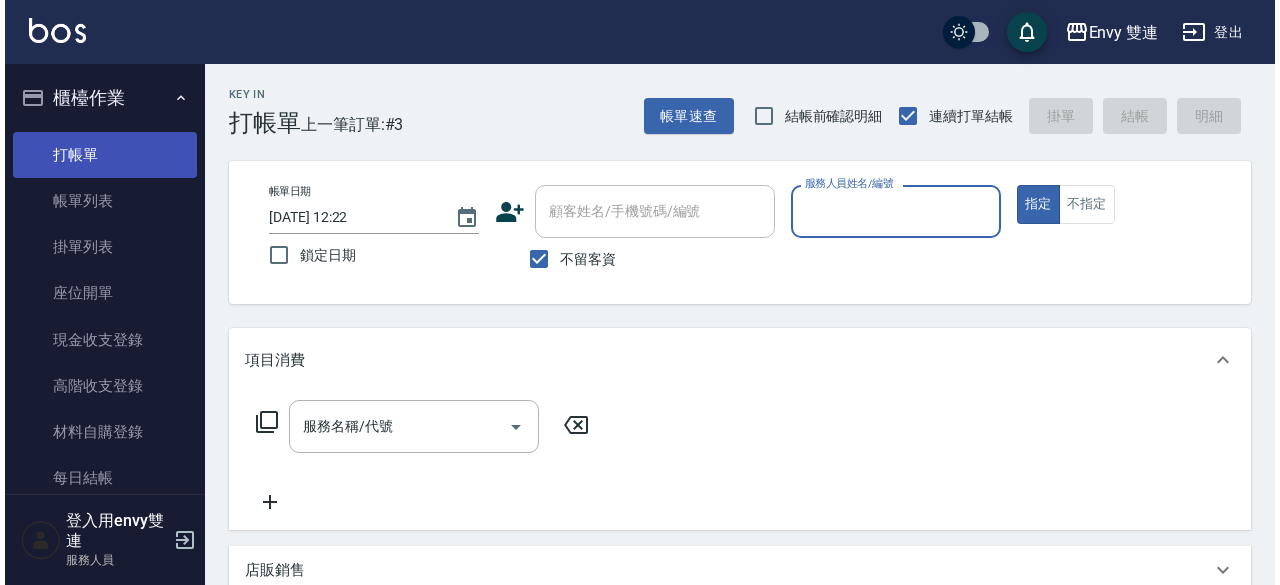 scroll, scrollTop: 0, scrollLeft: 0, axis: both 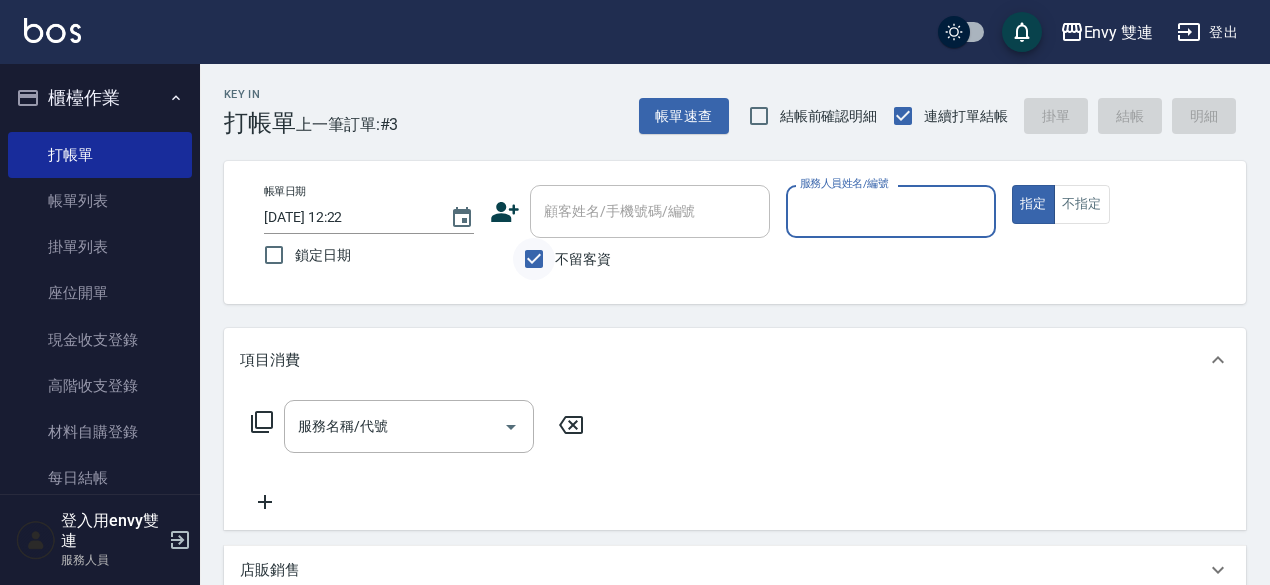 click on "不留客資" at bounding box center [534, 259] 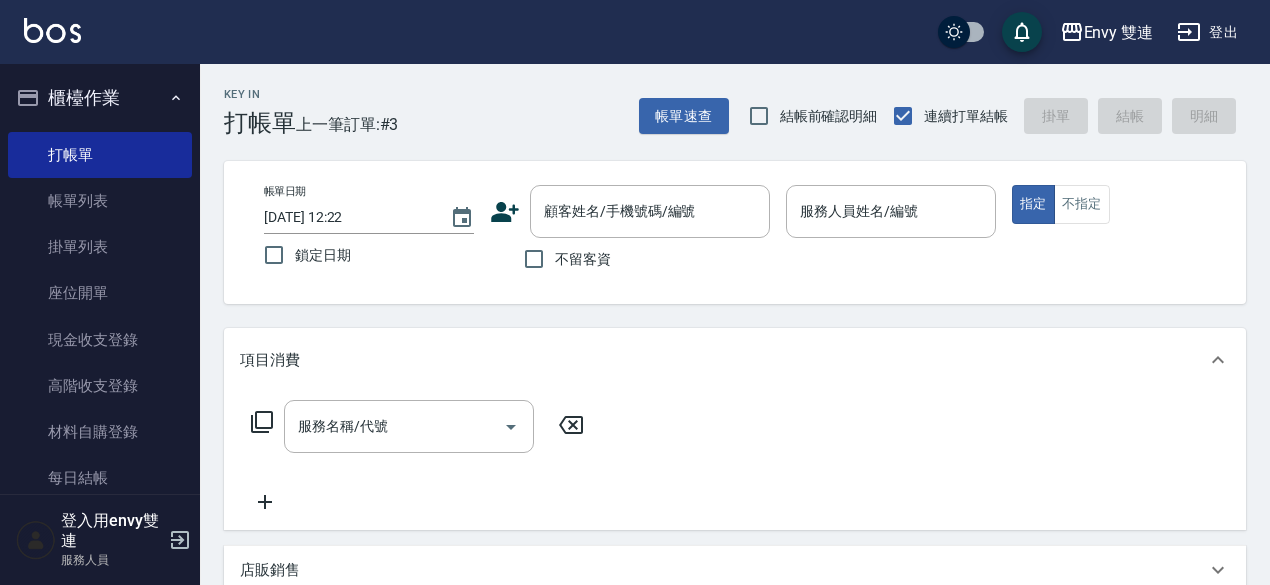 click 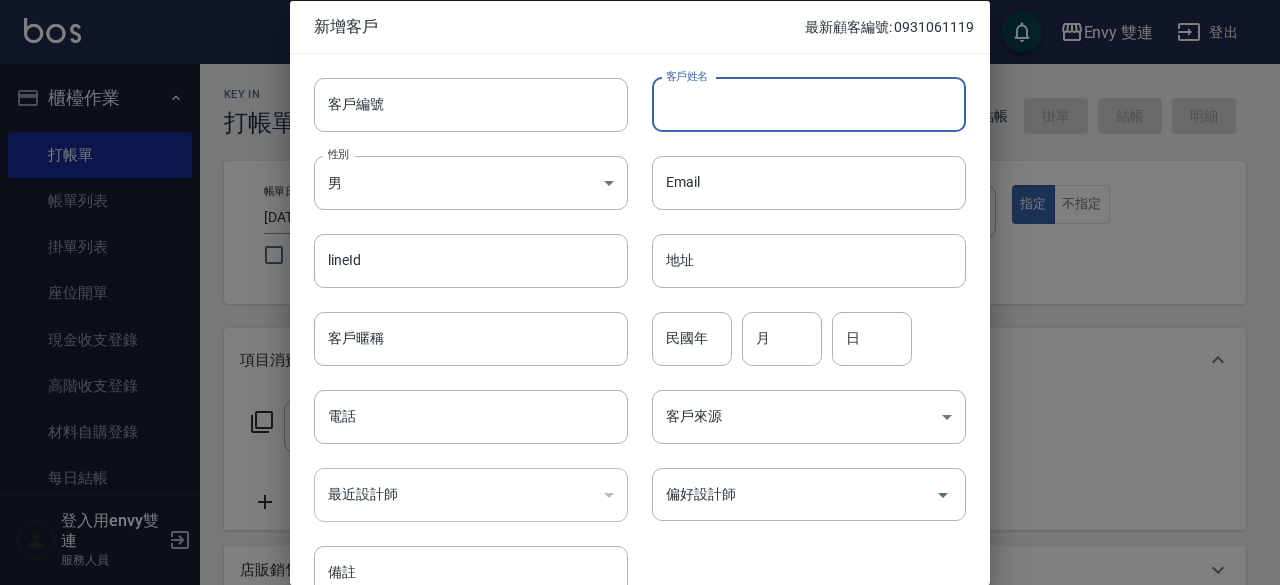 click on "客戶姓名" at bounding box center (809, 104) 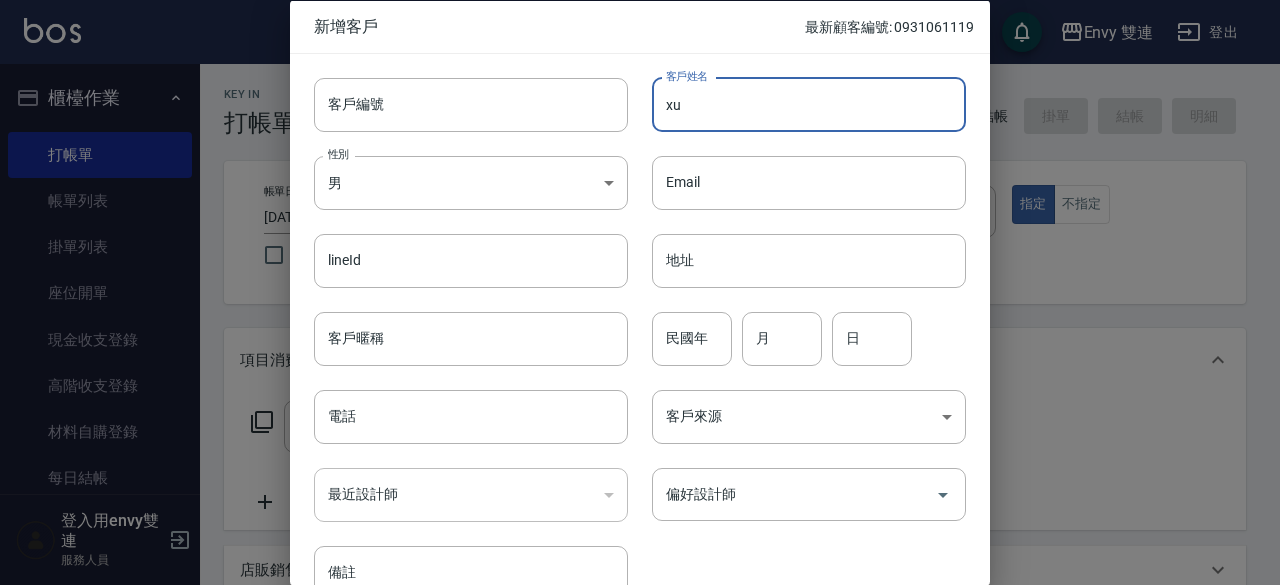 type on "x" 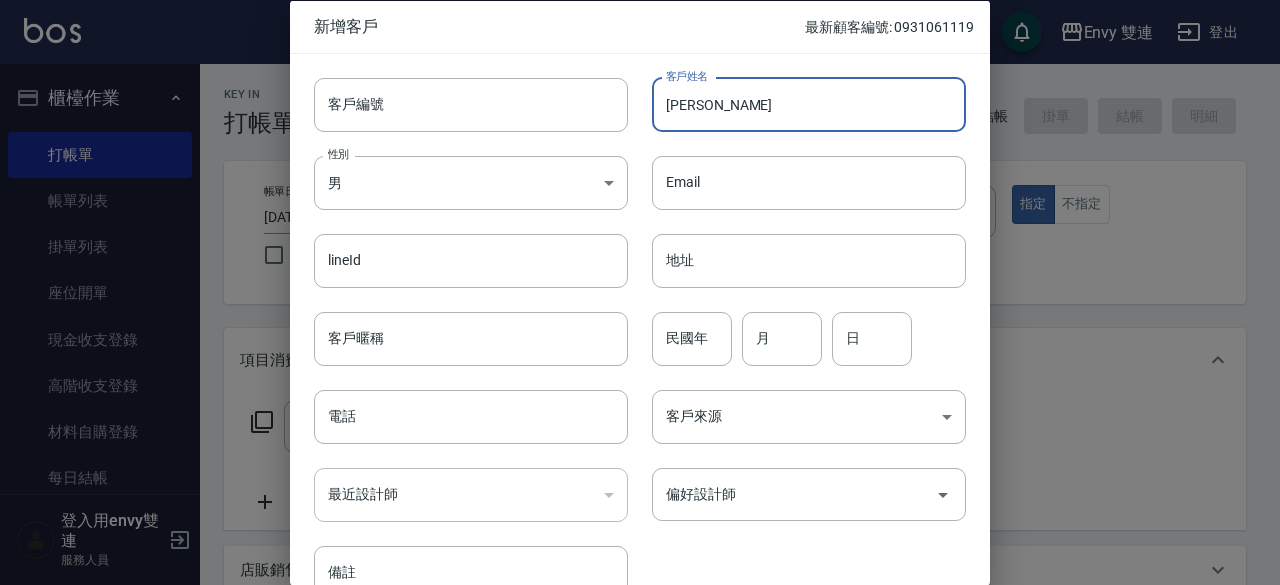 type on "[PERSON_NAME]" 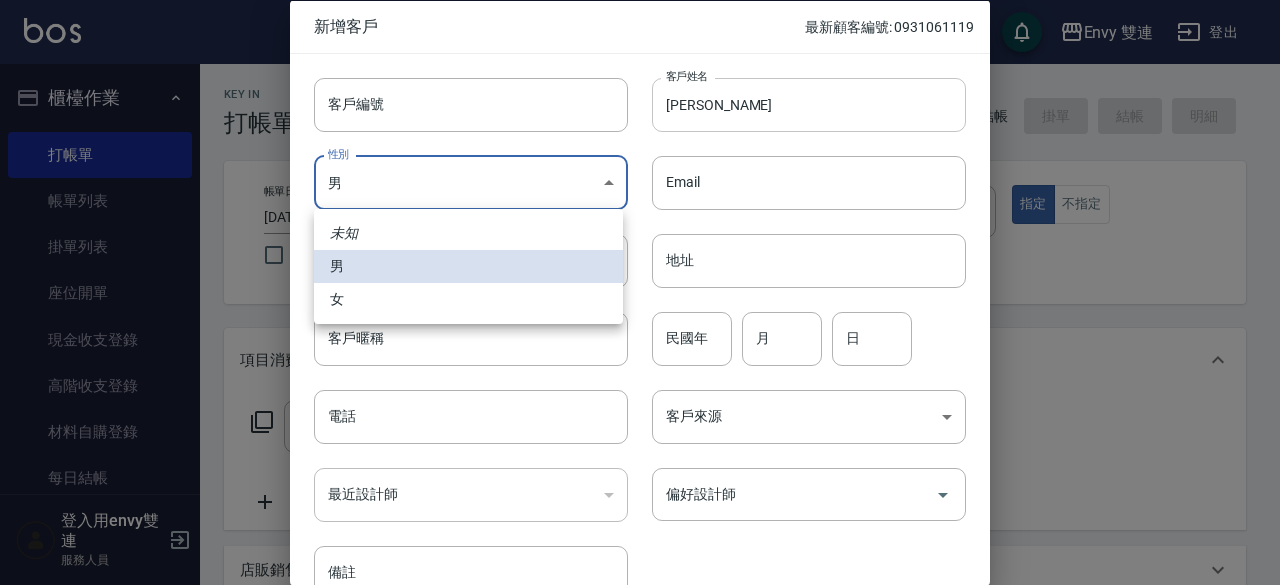 type 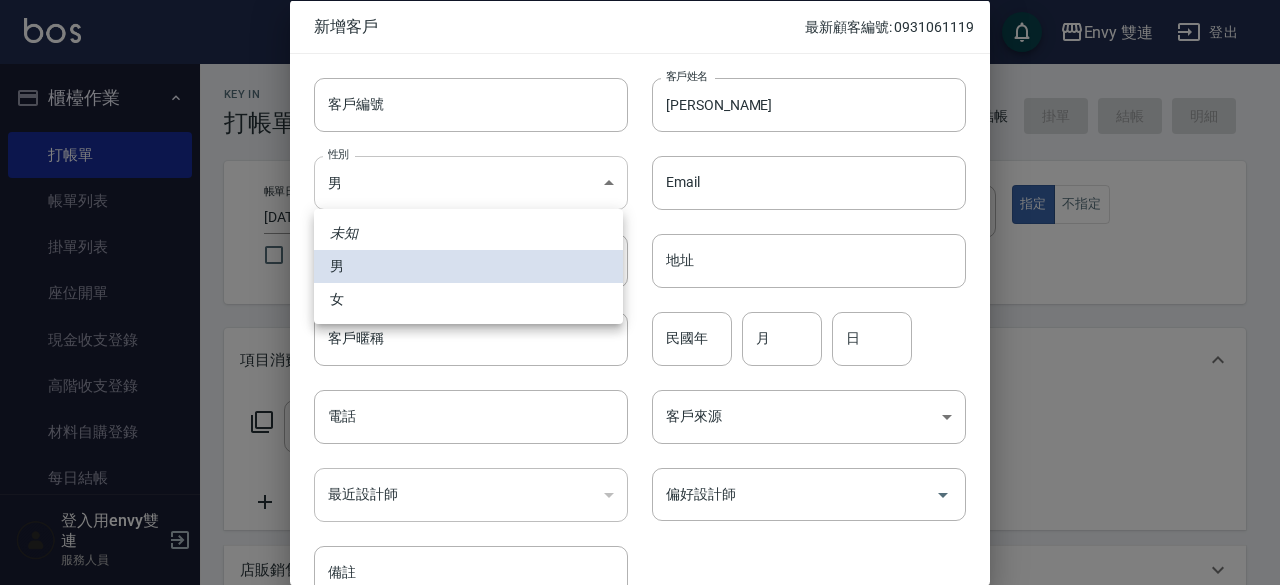 click on "Envy 雙連 登出 櫃檯作業 打帳單 帳單列表 掛單列表 座位開單 現金收支登錄 高階收支登錄 材料自購登錄 每日結帳 排班表 掃碼打卡 預約管理 預約管理 單日預約紀錄 單週預約紀錄 報表及分析 報表目錄 店家區間累計表 店家日報表 互助日報表 互助點數明細 設計師日報表 設計師排行榜 商品銷售排行榜 商品消耗明細 店販抽成明細 客戶管理 客戶列表 卡券管理 入金管理 員工及薪資 全店打卡記錄 商品管理 商品分類設定 商品列表 會員卡管理 會員卡分類設定 會員卡列表 登入用envy雙連 服務人員 Key In 打帳單 上一筆訂單:#3 帳單速查 結帳前確認明細 連續打單結帳 掛單 結帳 明細 帳單日期 [DATE] 12:22 鎖定日期 顧客姓名/手機號碼/編號 顧客姓名/手機號碼/編號 不留客資 服務人員姓名/編號 服務人員姓名/編號 指定 不指定 項目消費 服務名稱/代號 服務名稱/代號 店販銷售" at bounding box center [640, 525] 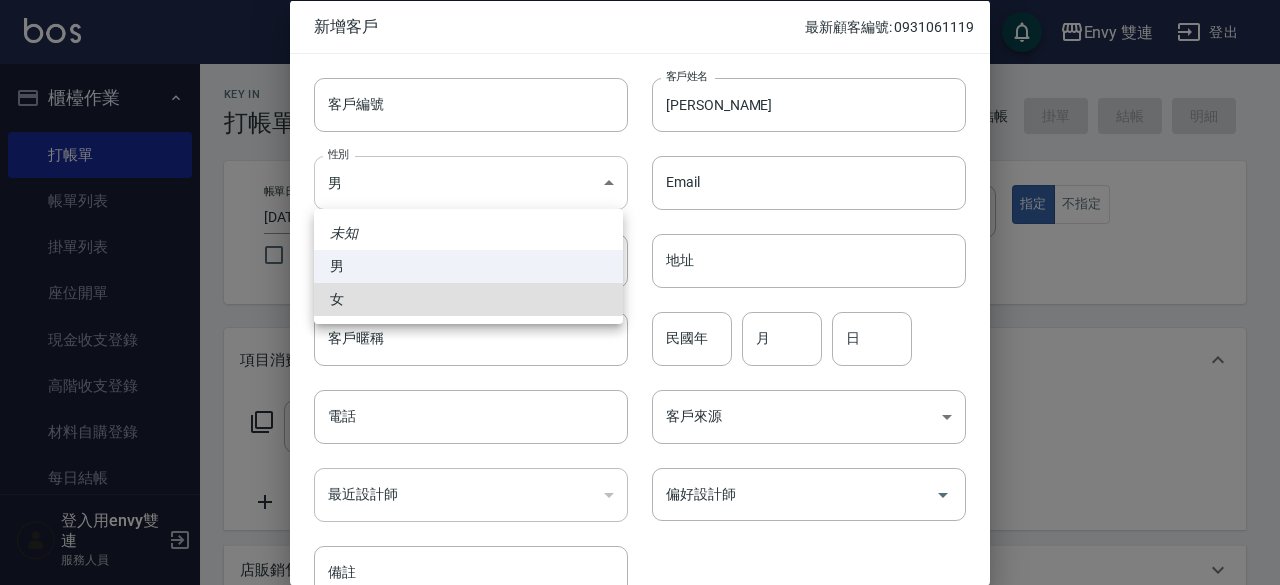 type 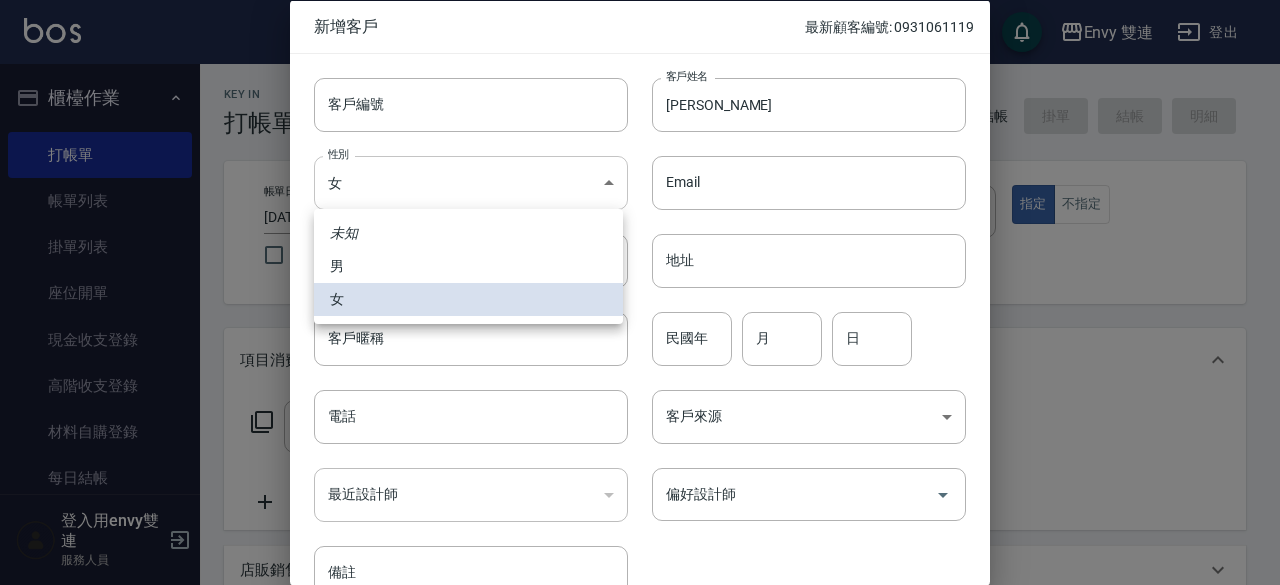 type 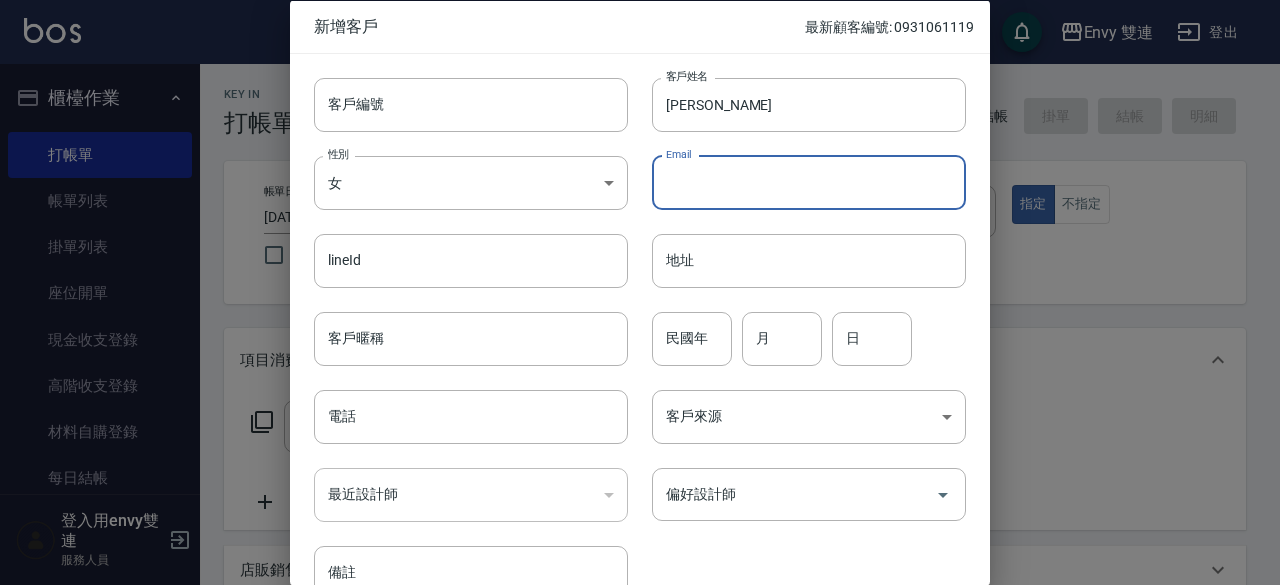 click on "Email" at bounding box center (809, 182) 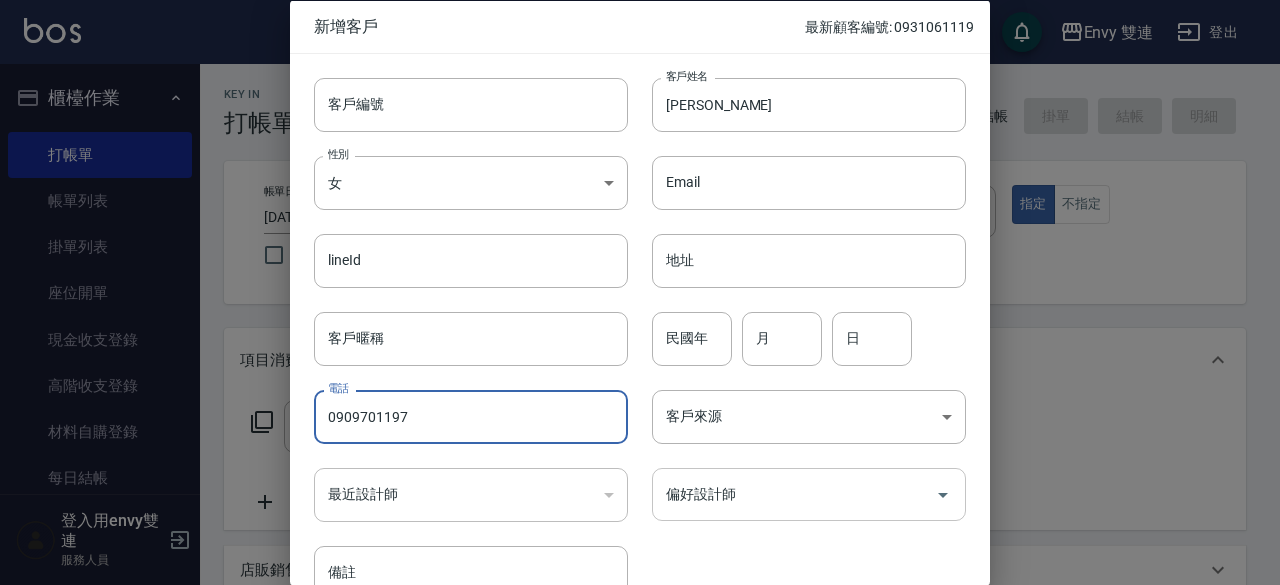 click on "偏好設計師" at bounding box center (809, 494) 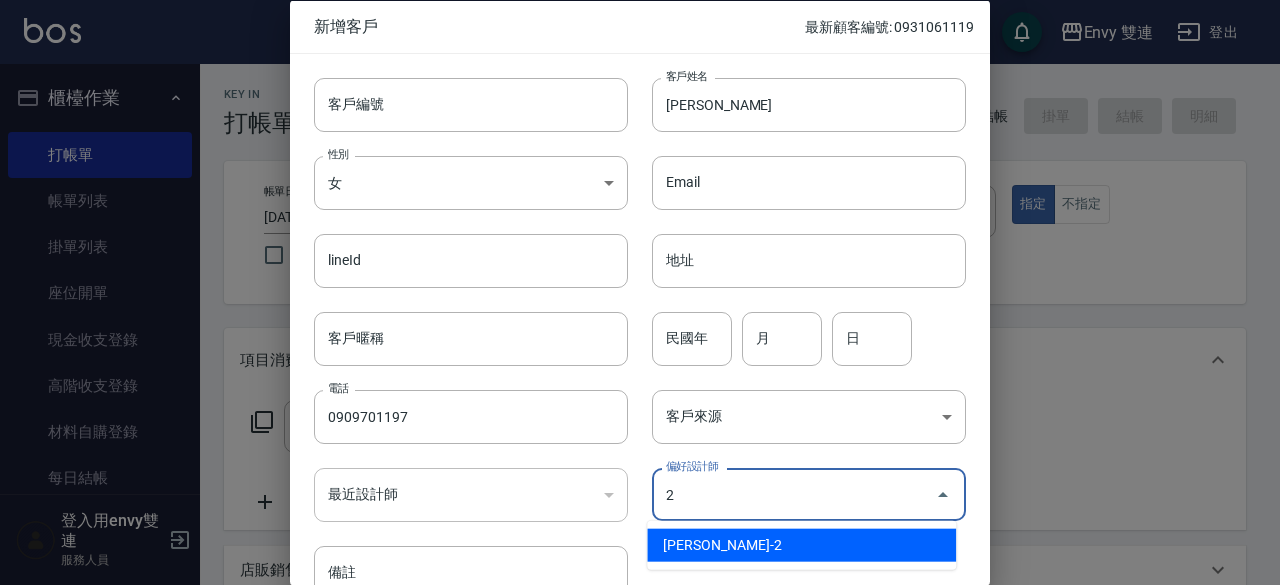 type on "[PERSON_NAME]" 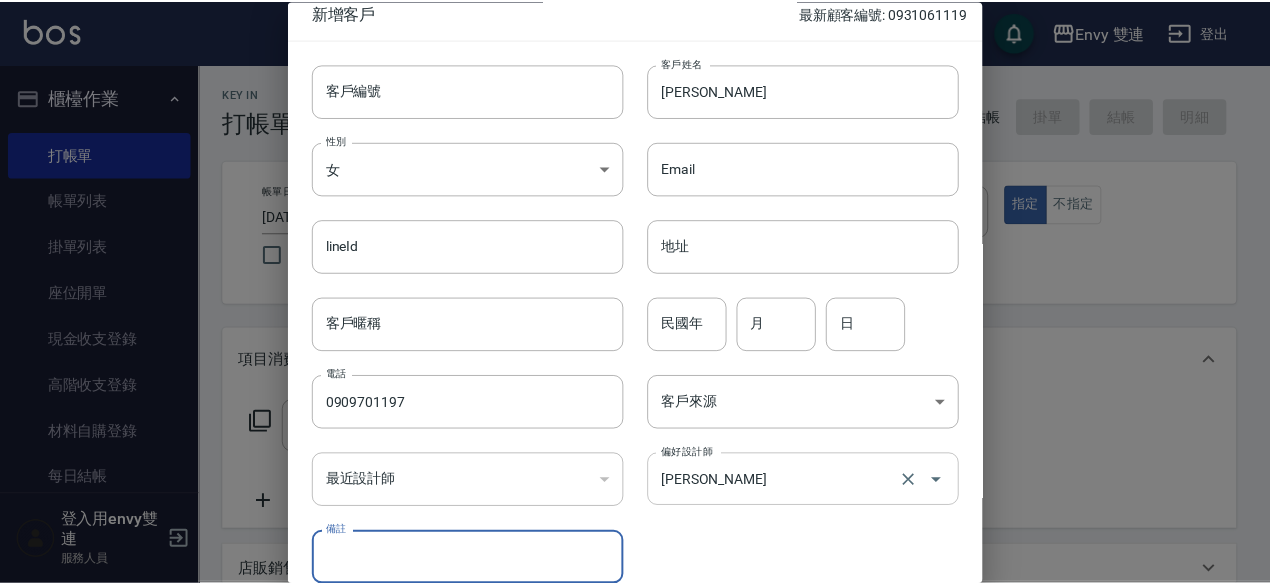 scroll, scrollTop: 107, scrollLeft: 0, axis: vertical 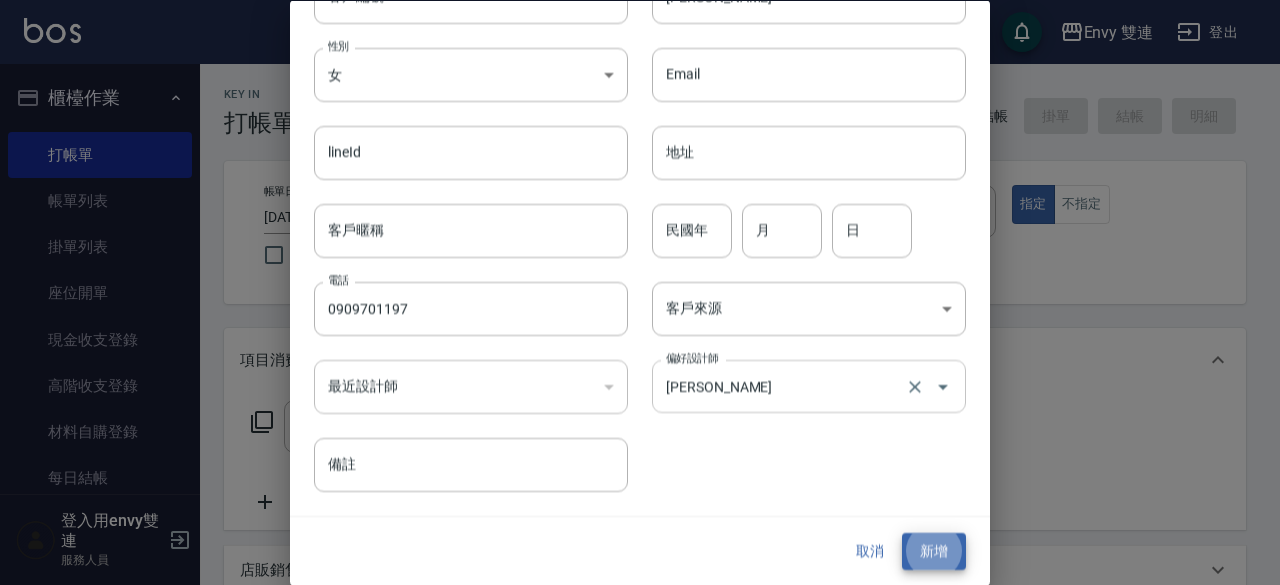 type 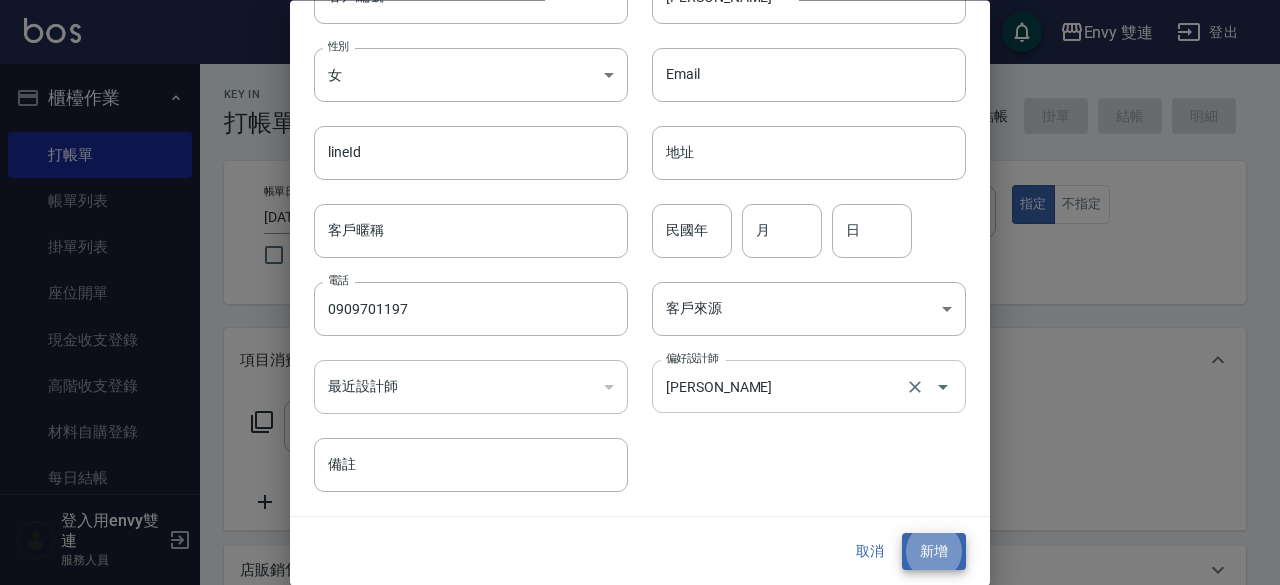 click on "新增" at bounding box center [934, 552] 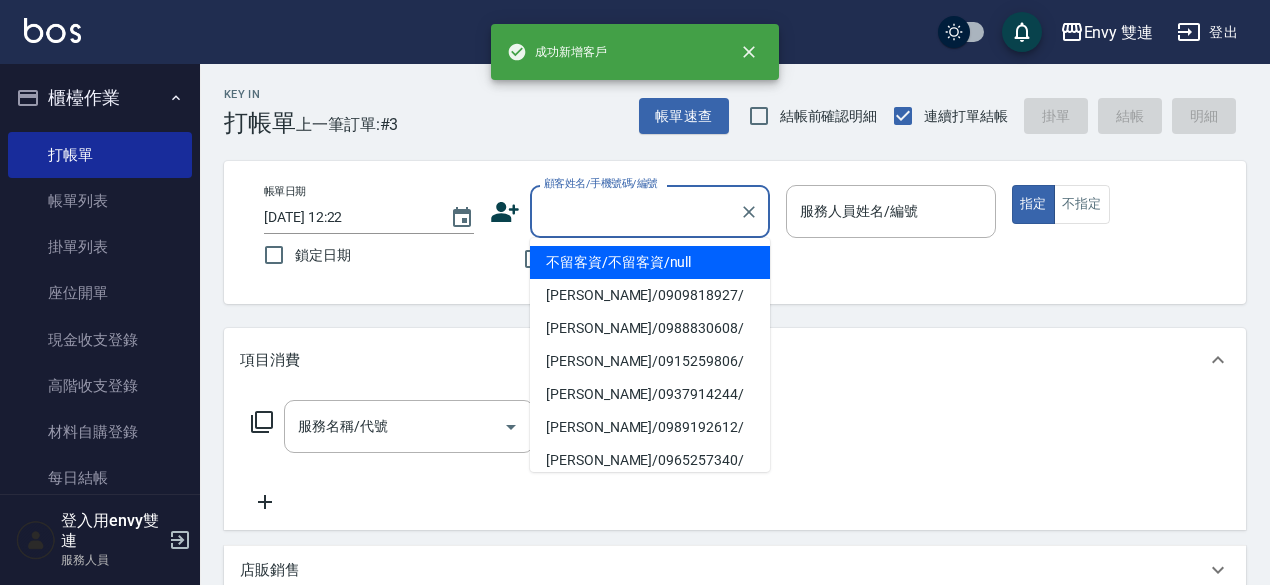 click on "顧客姓名/手機號碼/編號" at bounding box center [635, 211] 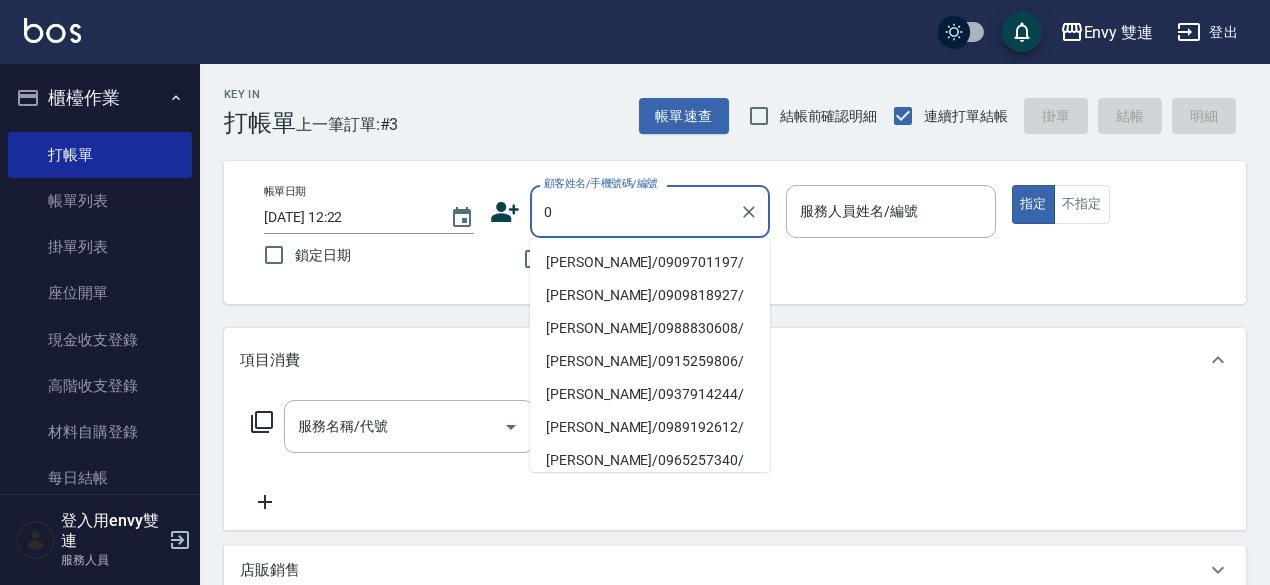 type on "[PERSON_NAME]/0909701197/" 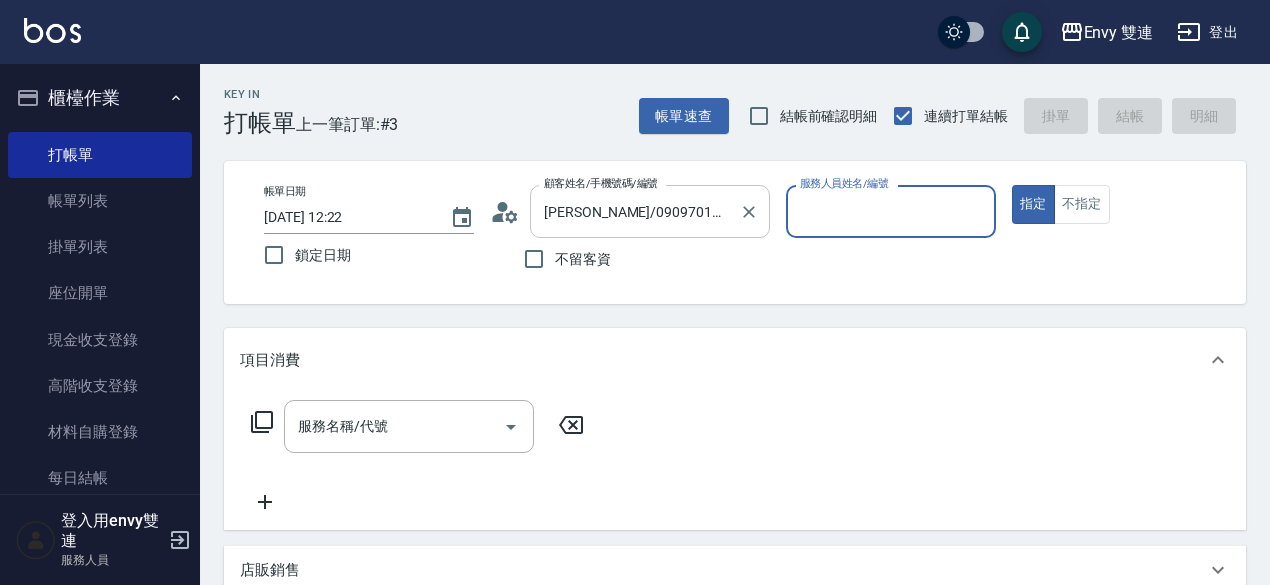 type on "Ina-2" 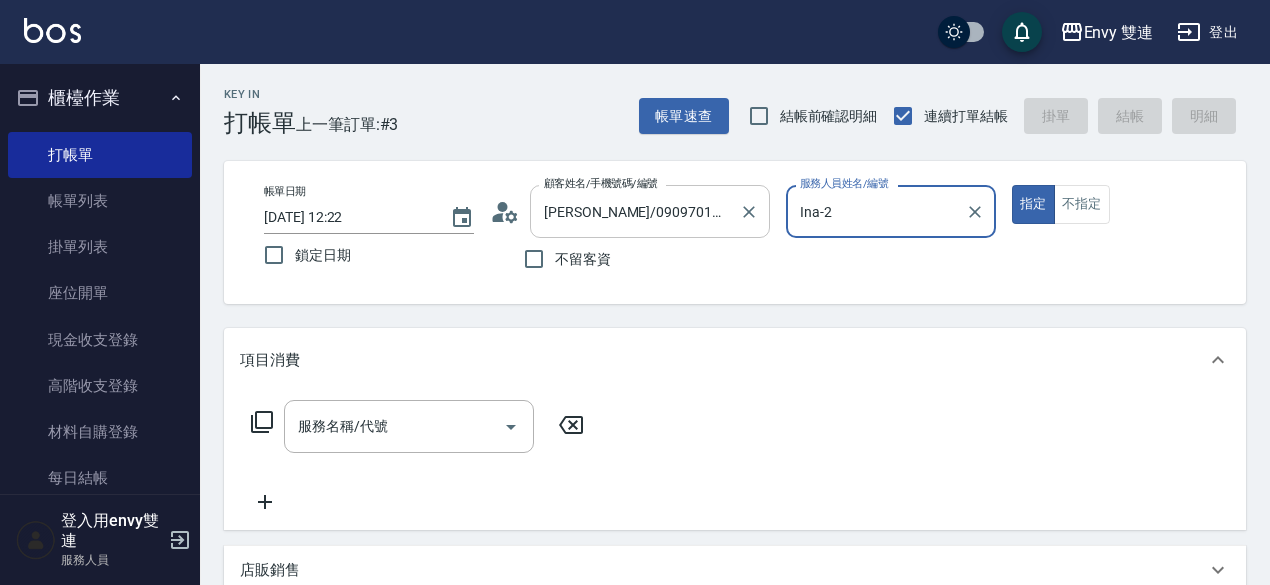 click on "指定" at bounding box center [1033, 204] 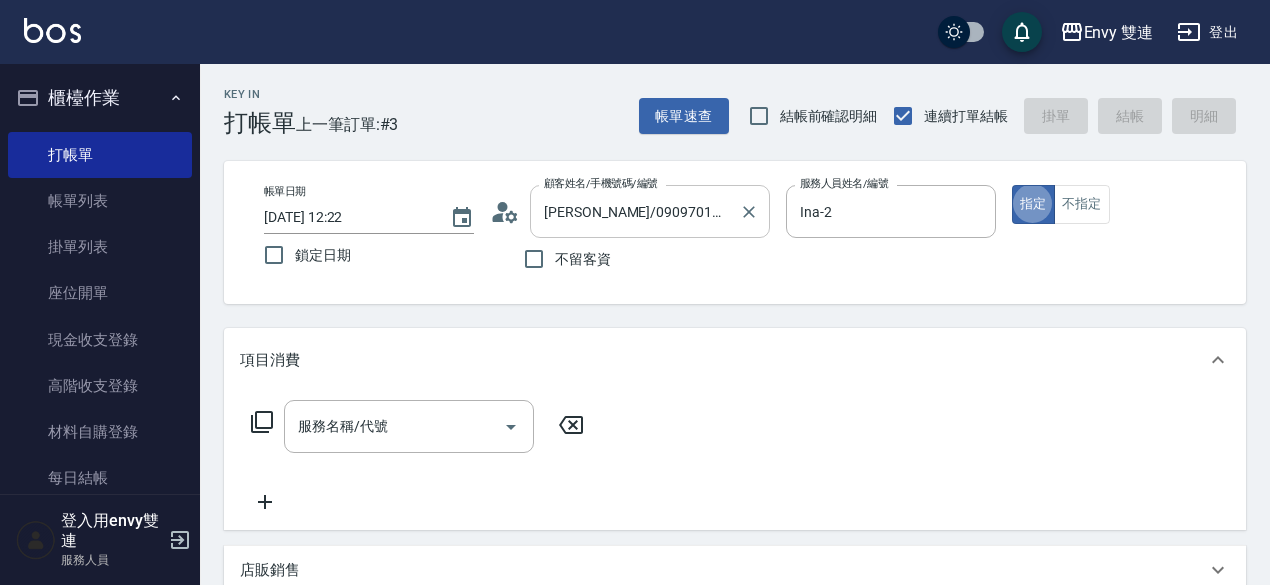 type on "true" 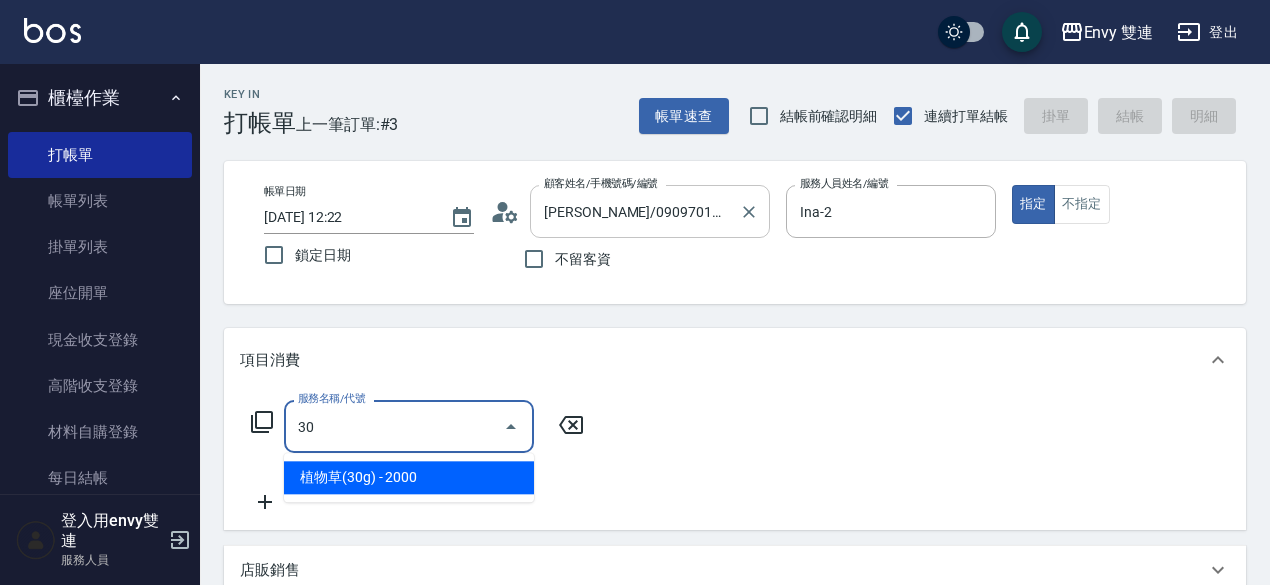 type on "3" 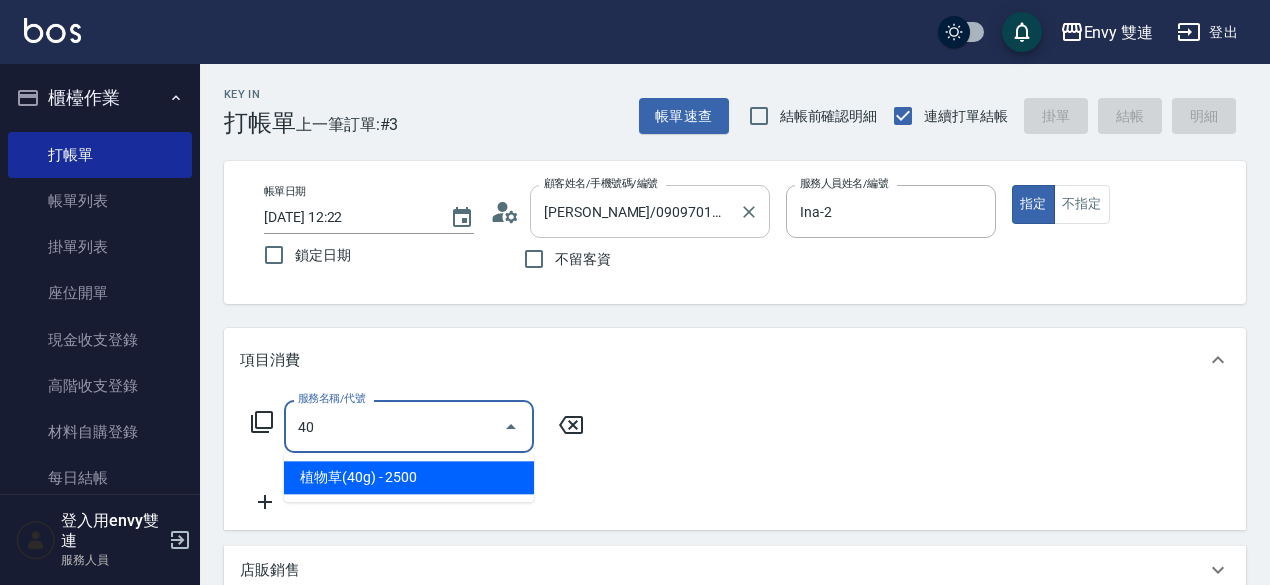 type on "植物草(40g)(605)" 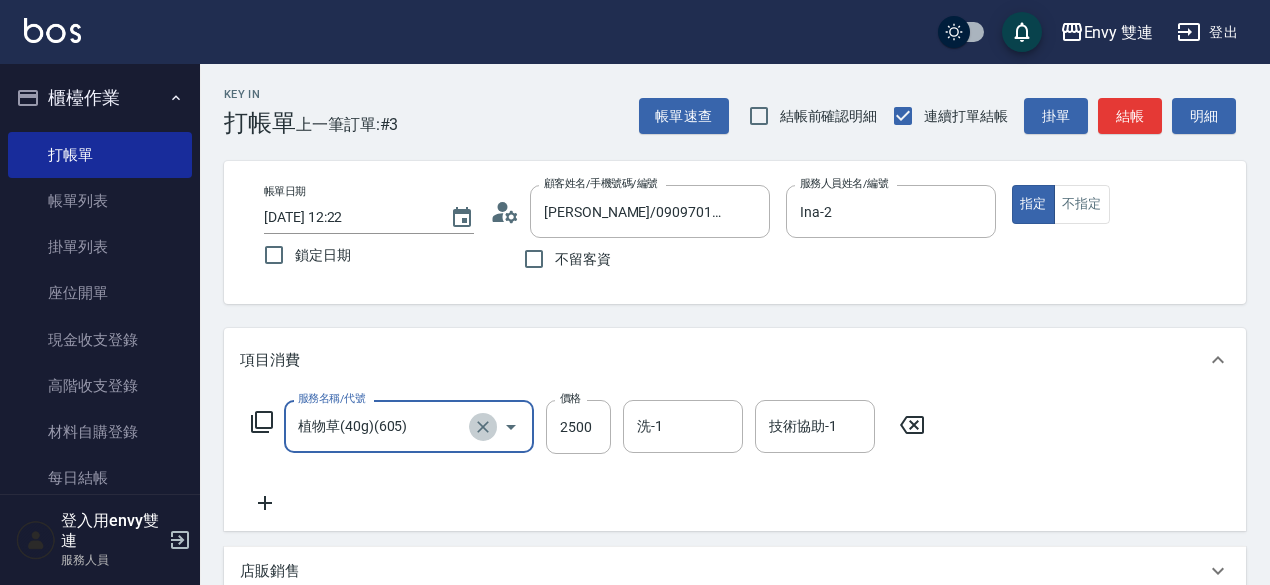 click 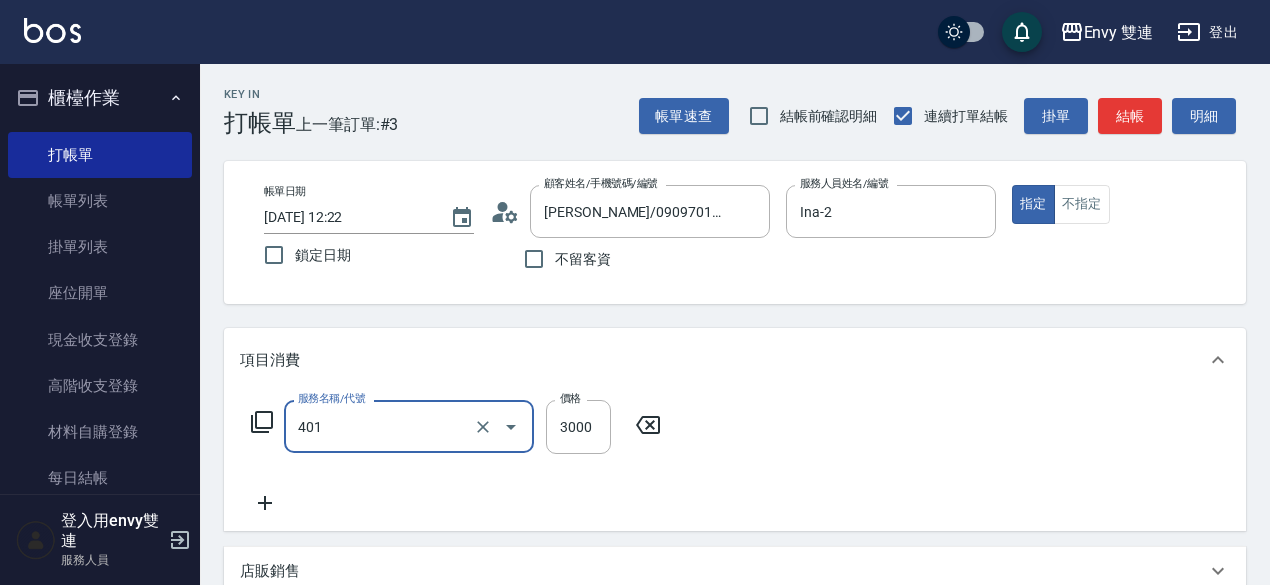 type on "染髮(401)" 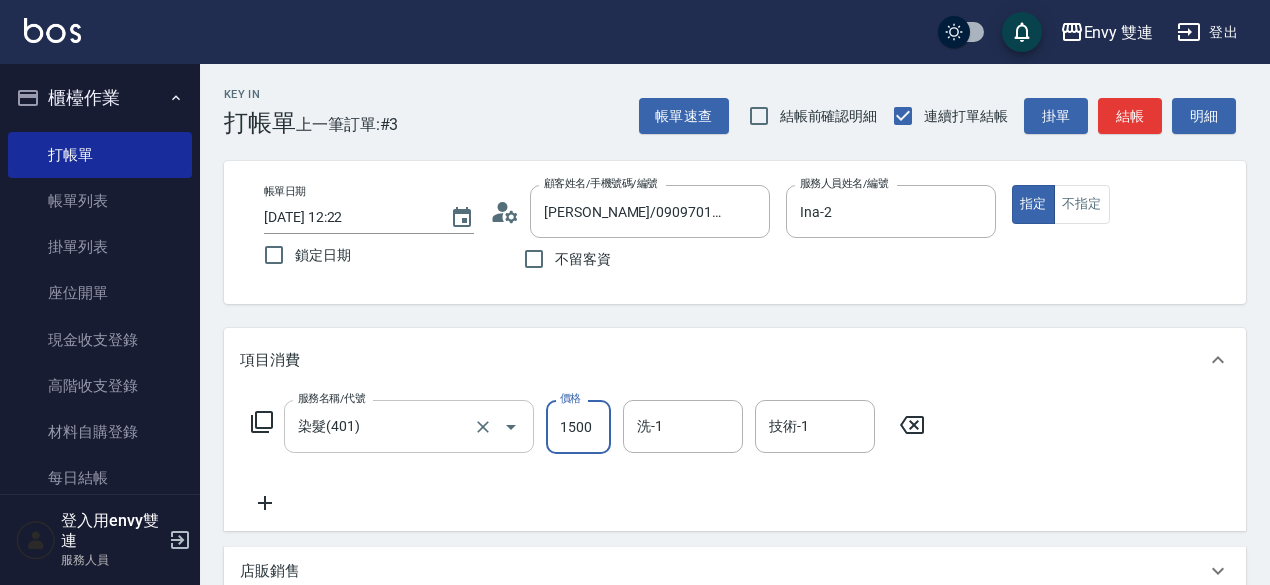 type on "1500" 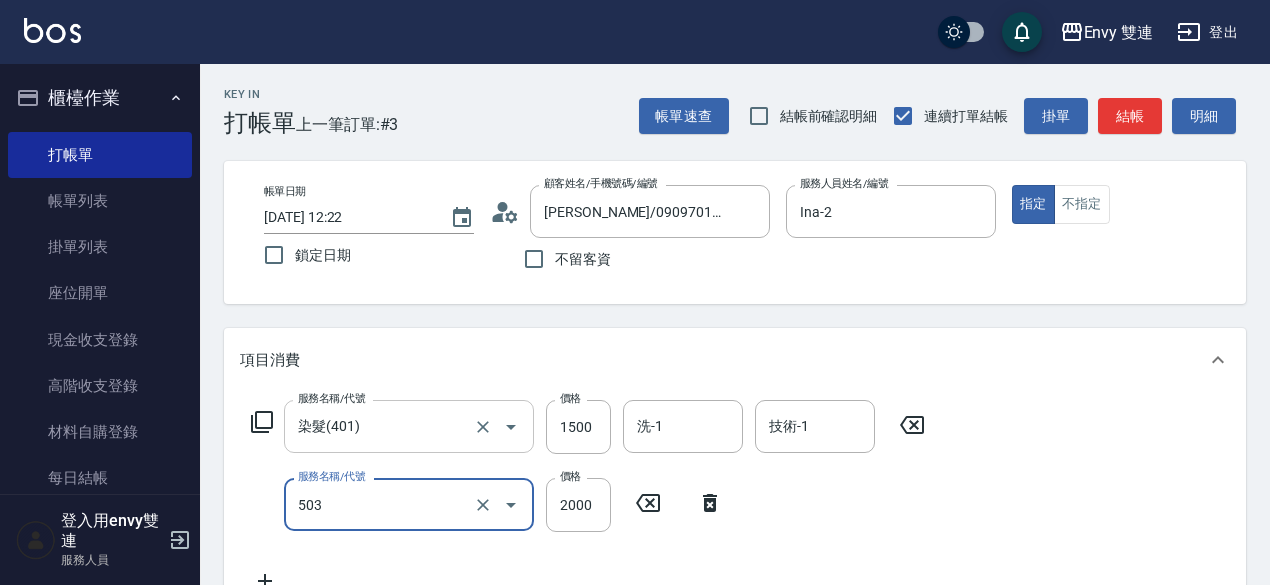type on "日本結構二段式(503)" 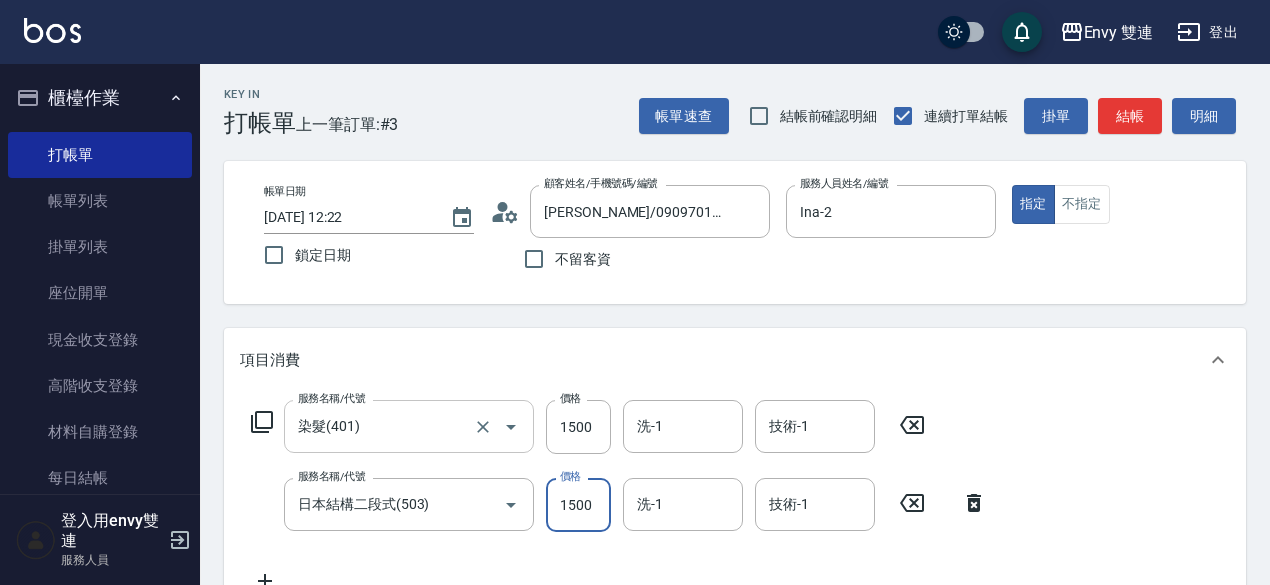 type on "1500" 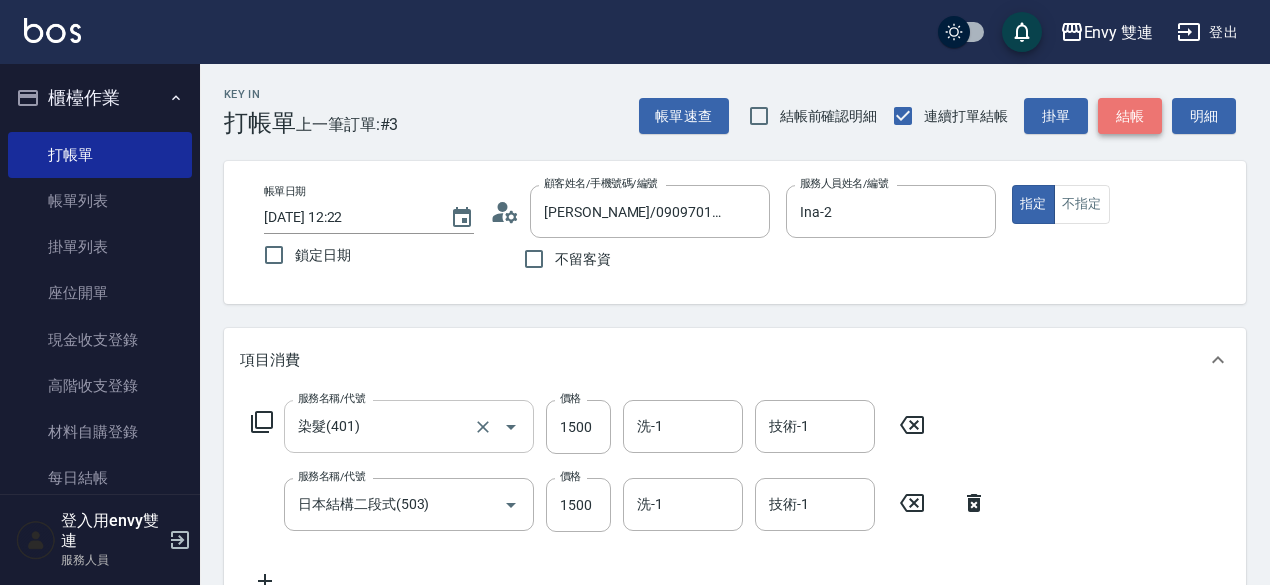 click on "結帳" at bounding box center [1130, 116] 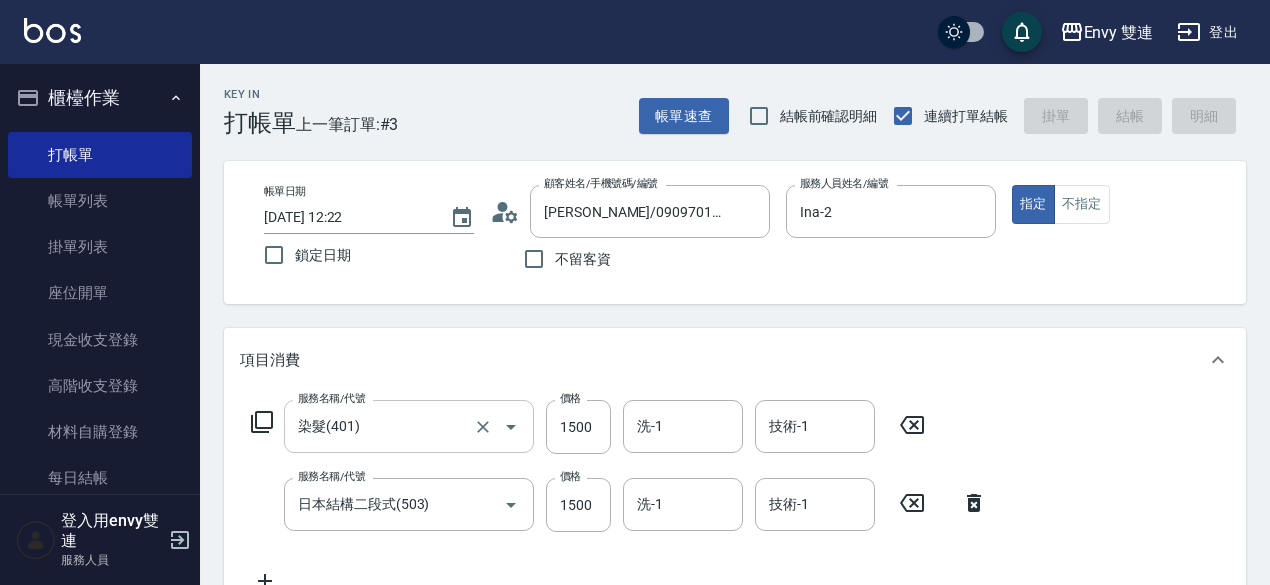 type on "[DATE] 13:21" 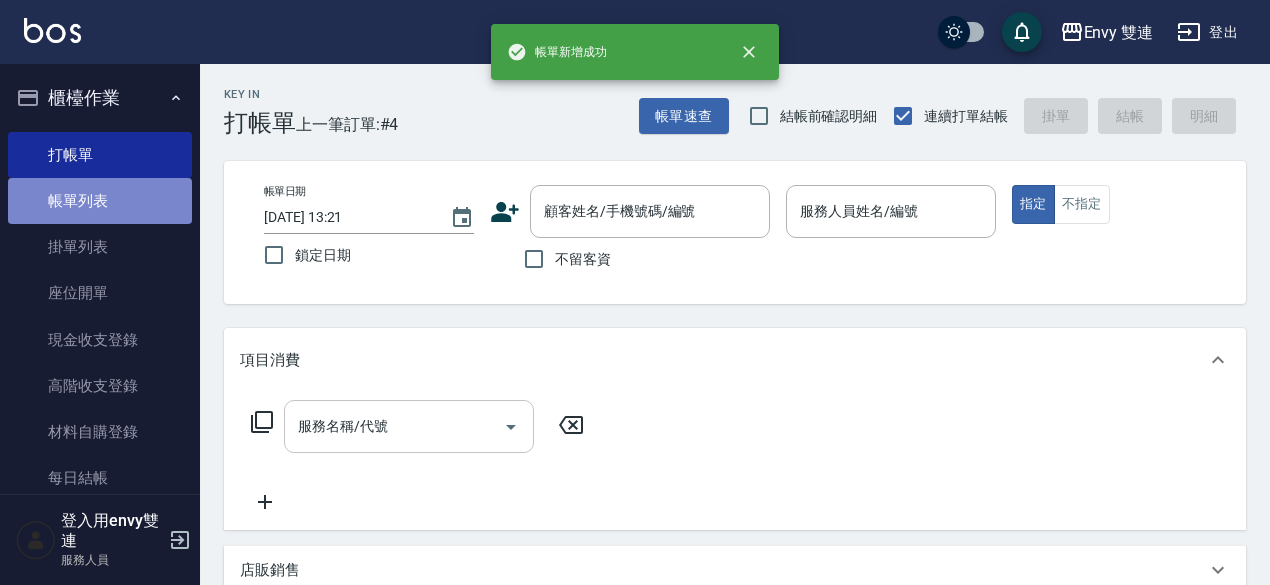 click on "帳單列表" at bounding box center (100, 201) 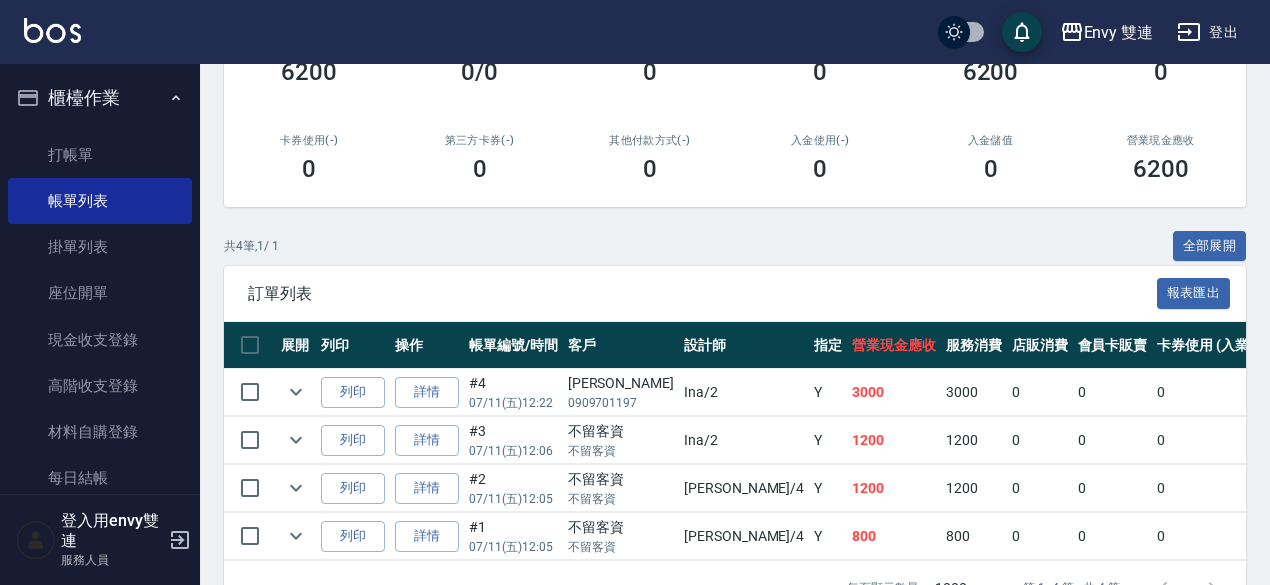 scroll, scrollTop: 0, scrollLeft: 0, axis: both 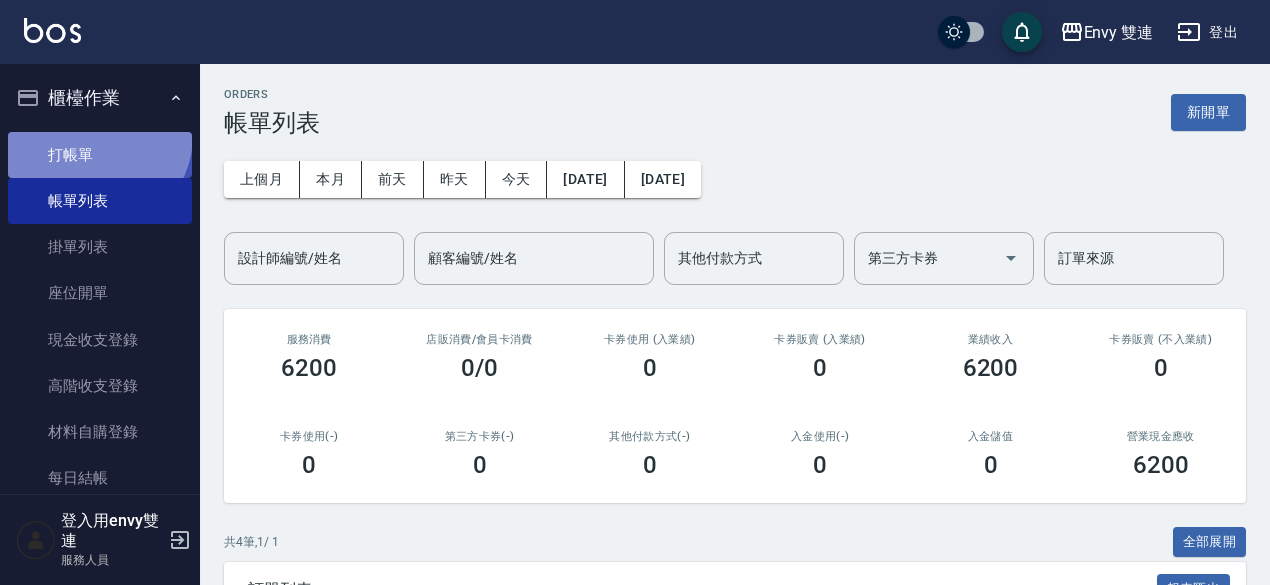 click on "打帳單" at bounding box center (100, 155) 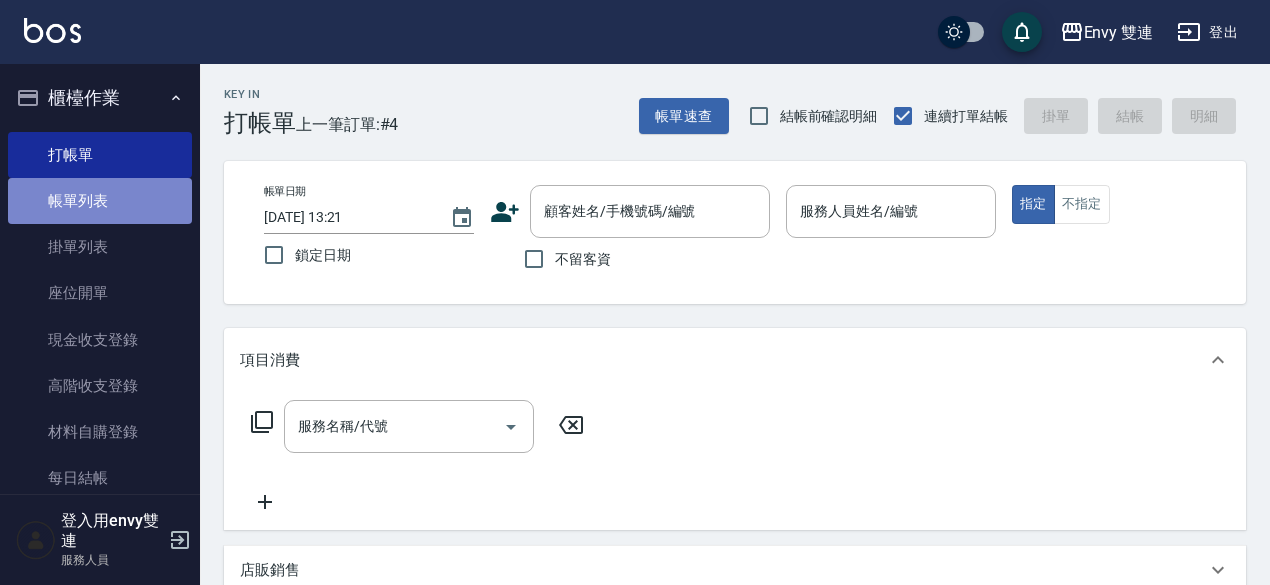 click on "帳單列表" at bounding box center [100, 201] 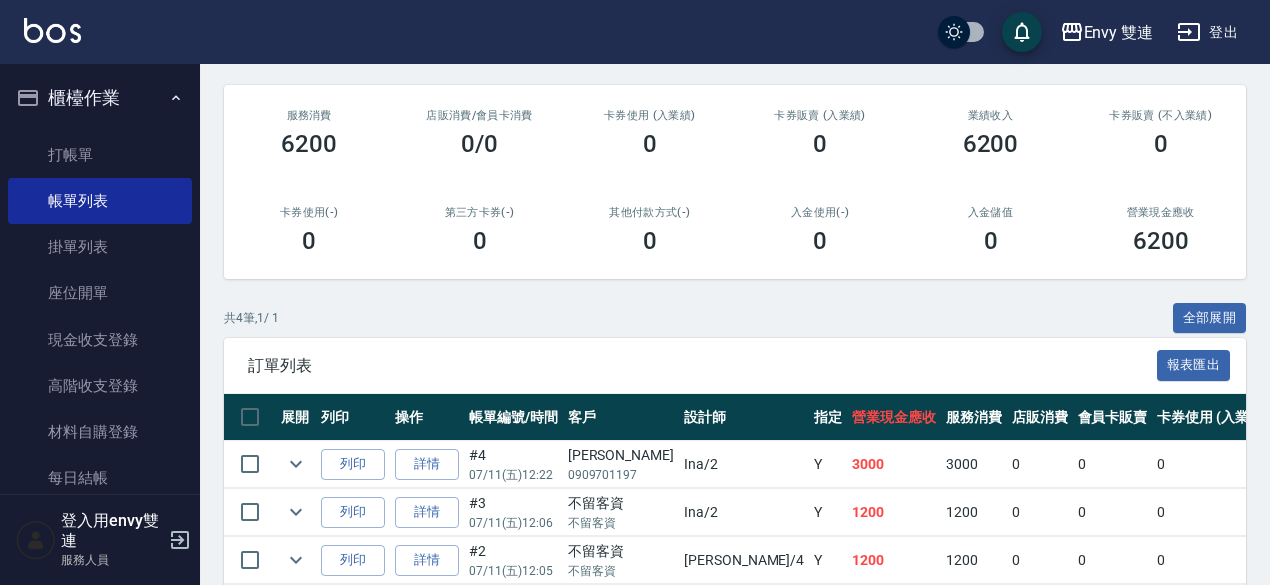scroll, scrollTop: 362, scrollLeft: 0, axis: vertical 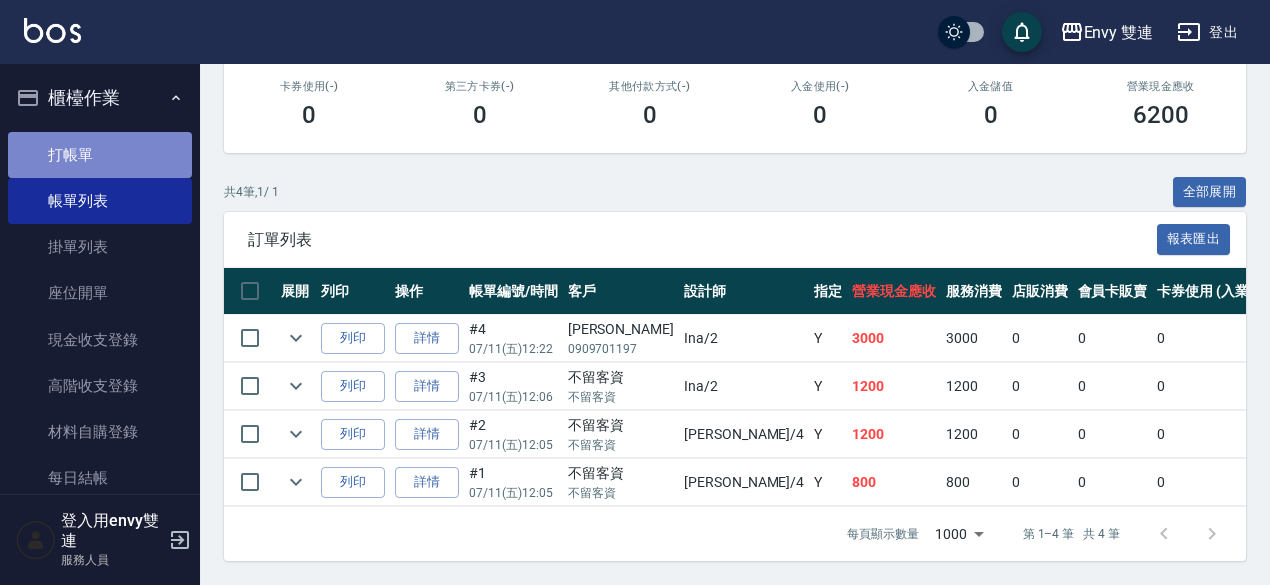 click on "打帳單" at bounding box center (100, 155) 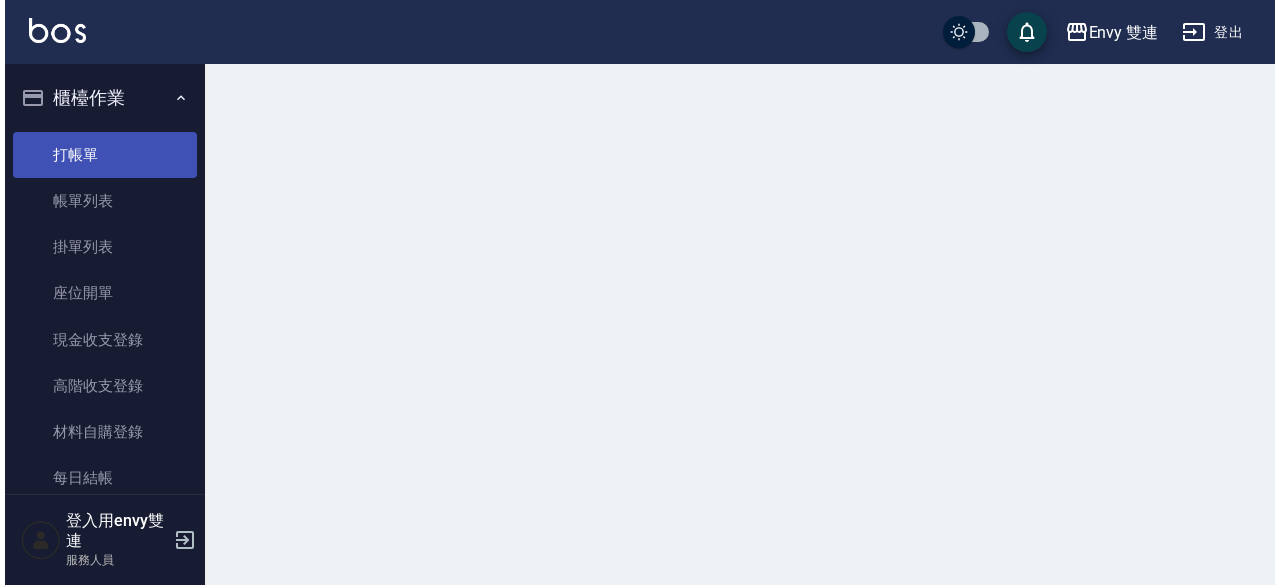 scroll, scrollTop: 0, scrollLeft: 0, axis: both 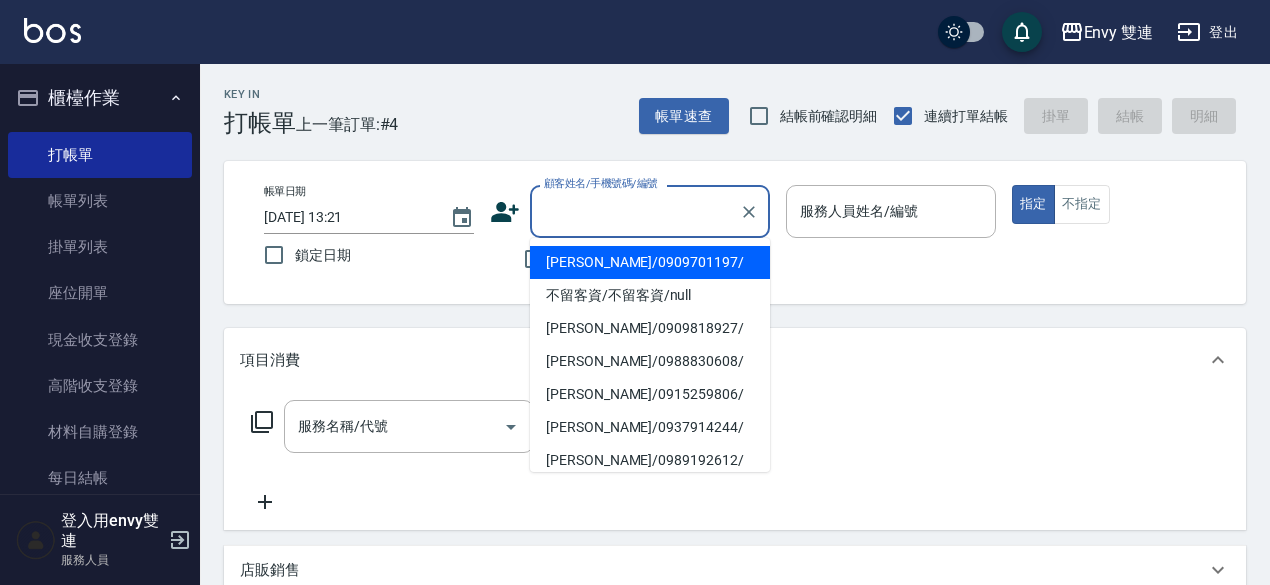 click on "顧客姓名/手機號碼/編號" at bounding box center (635, 211) 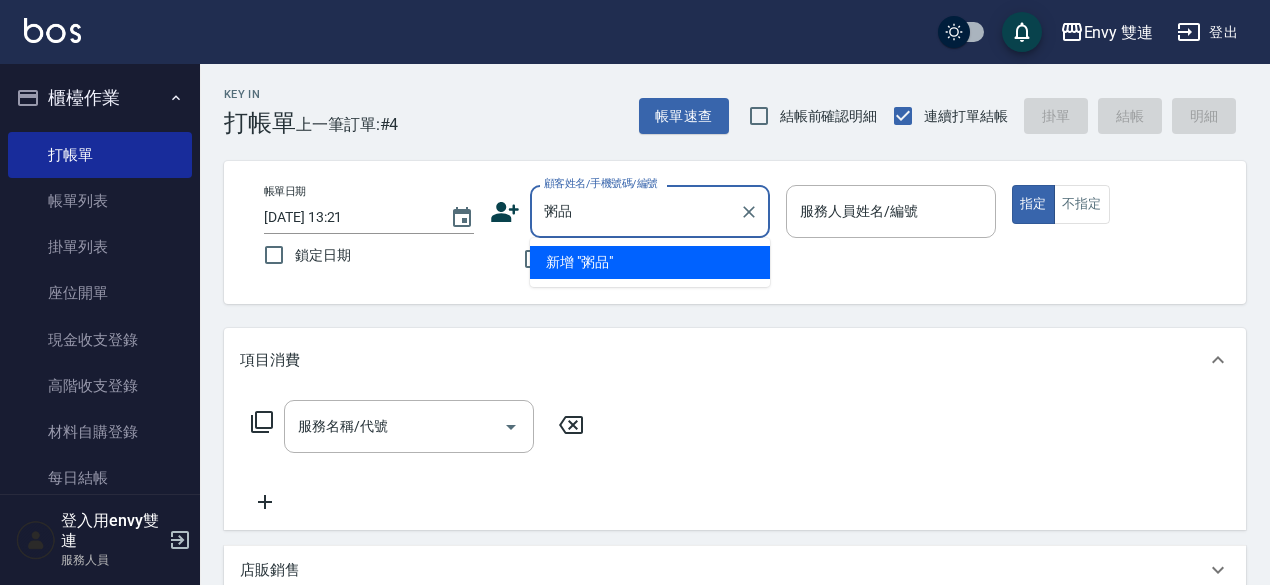 type on "周品" 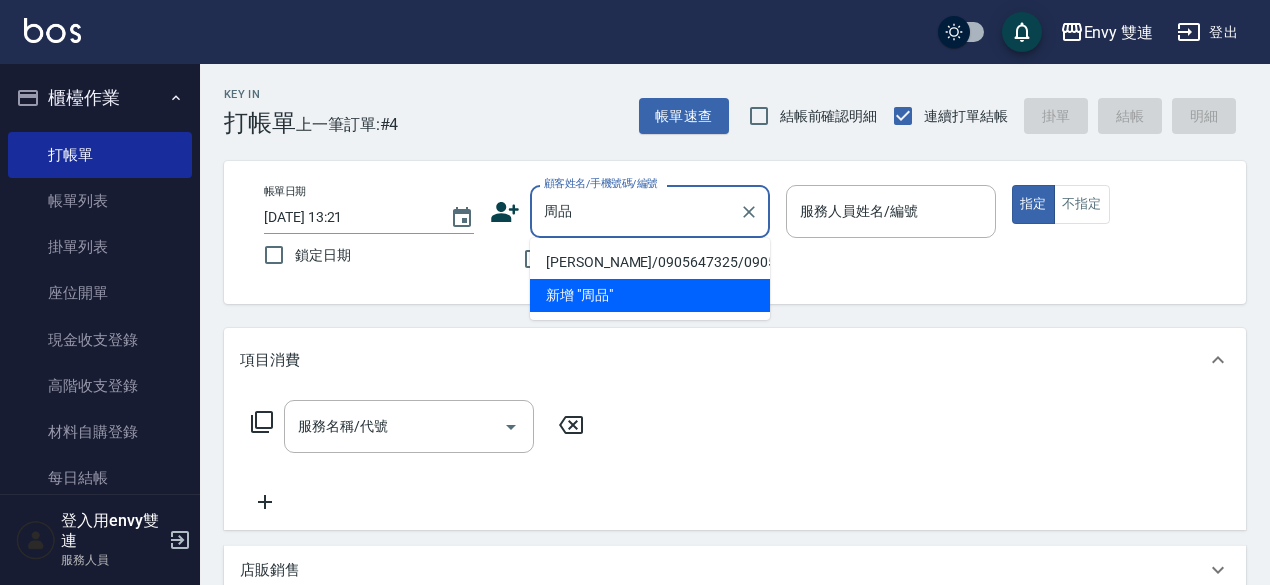click on "周品 顧客姓名/手機號碼/編號" at bounding box center [650, 211] 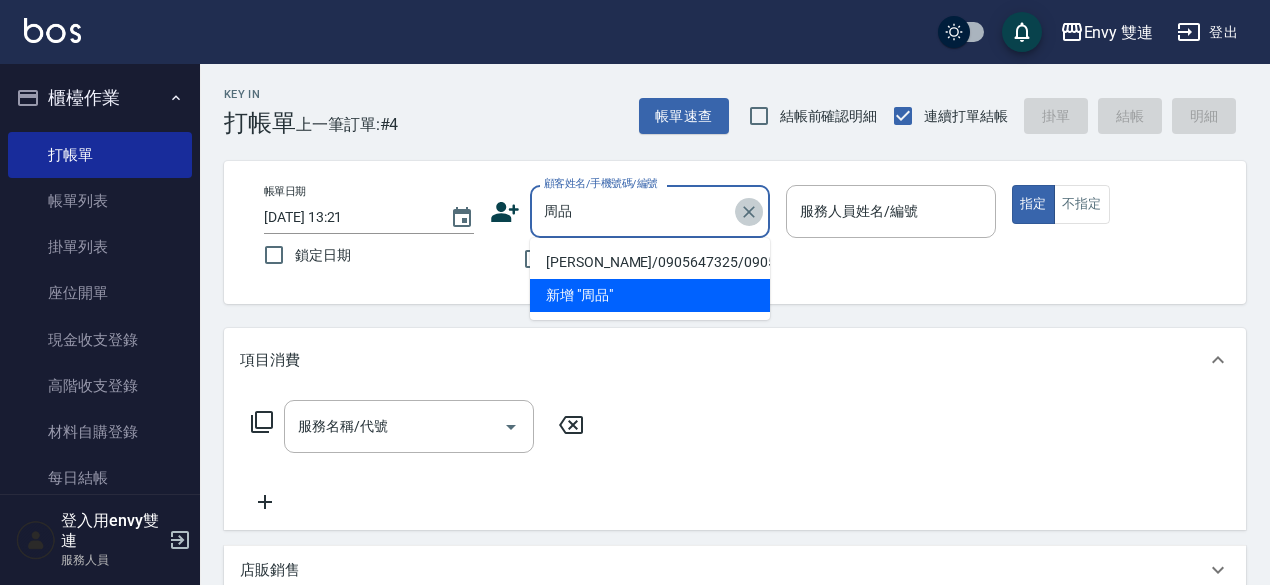 click 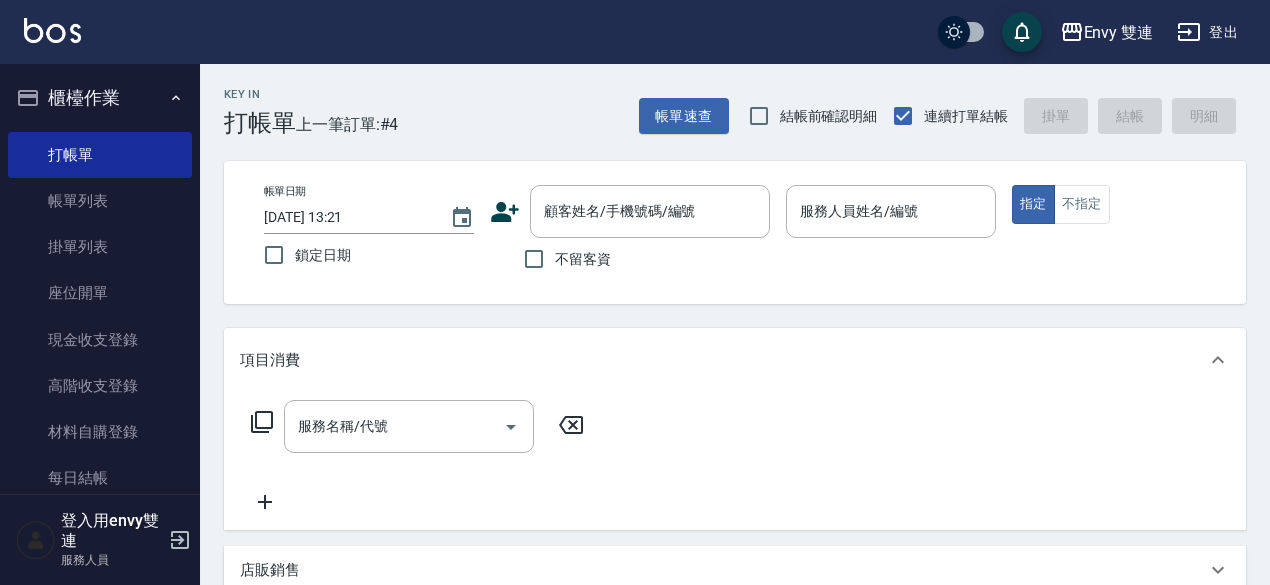 click on "顧客姓名/手機號碼/編號 顧客姓名/手機號碼/編號" at bounding box center (630, 211) 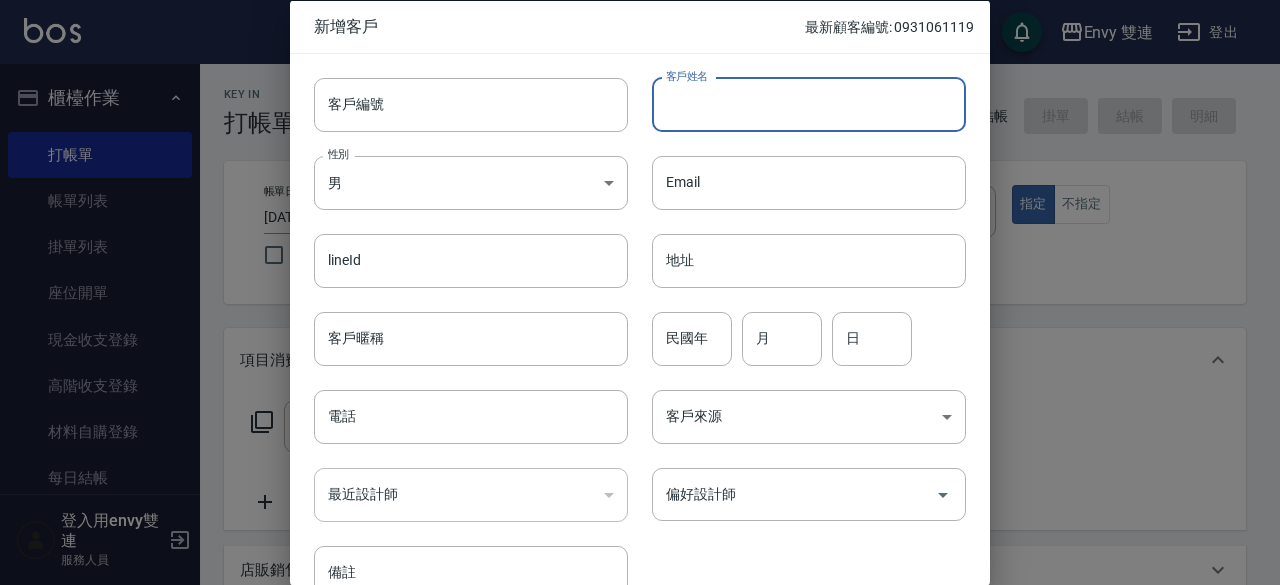 click on "客戶姓名" at bounding box center [809, 104] 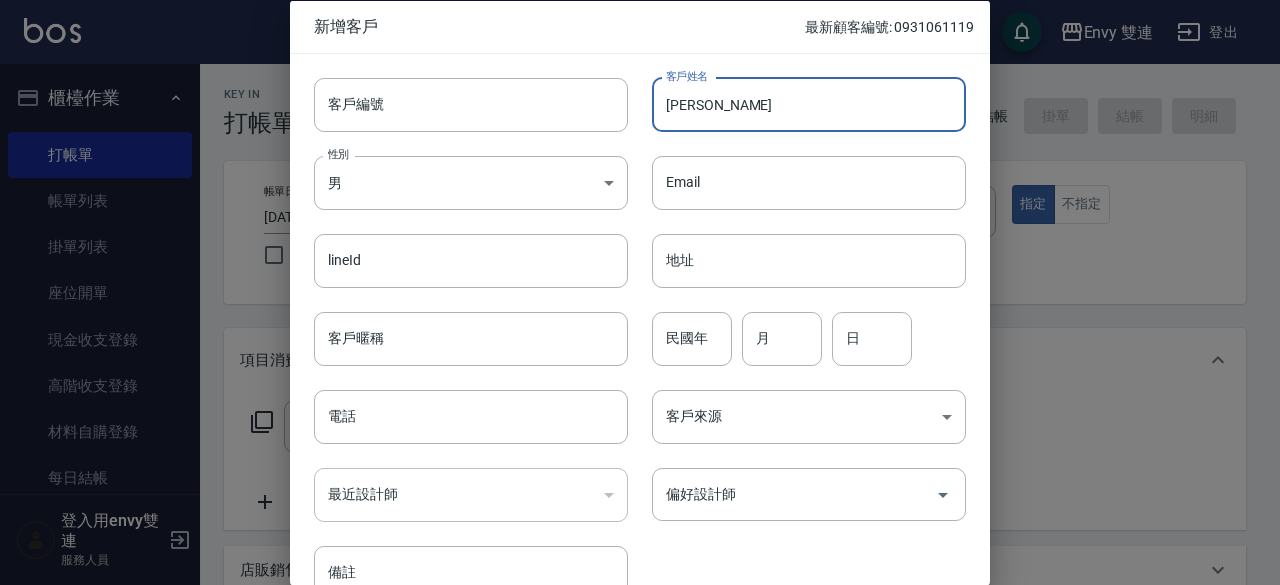type on "[PERSON_NAME]" 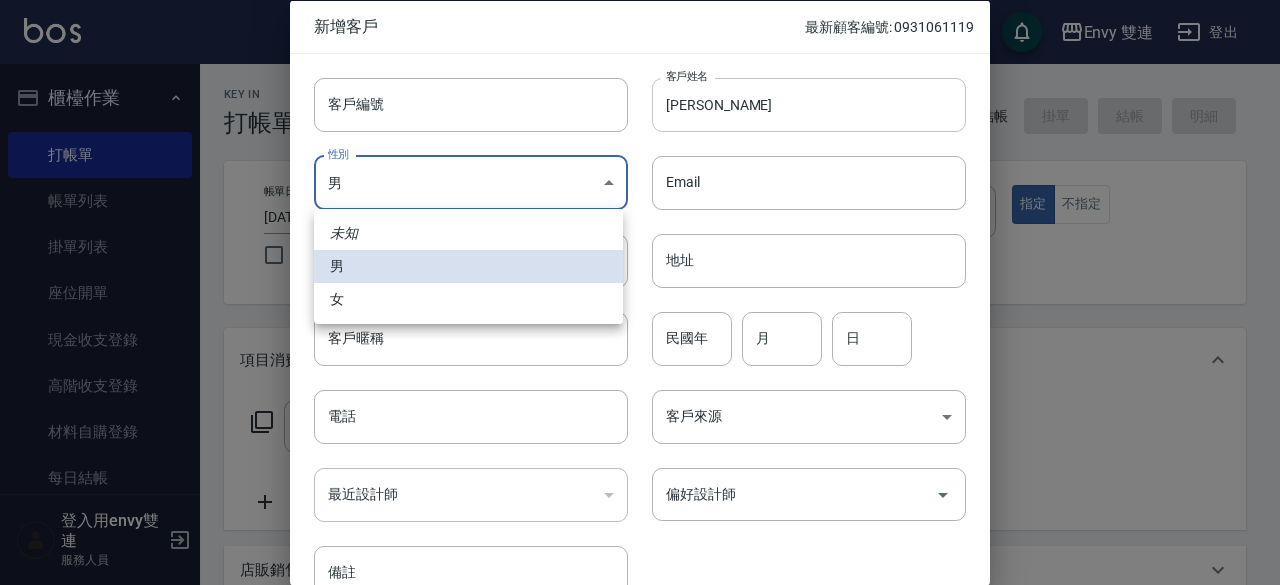 type 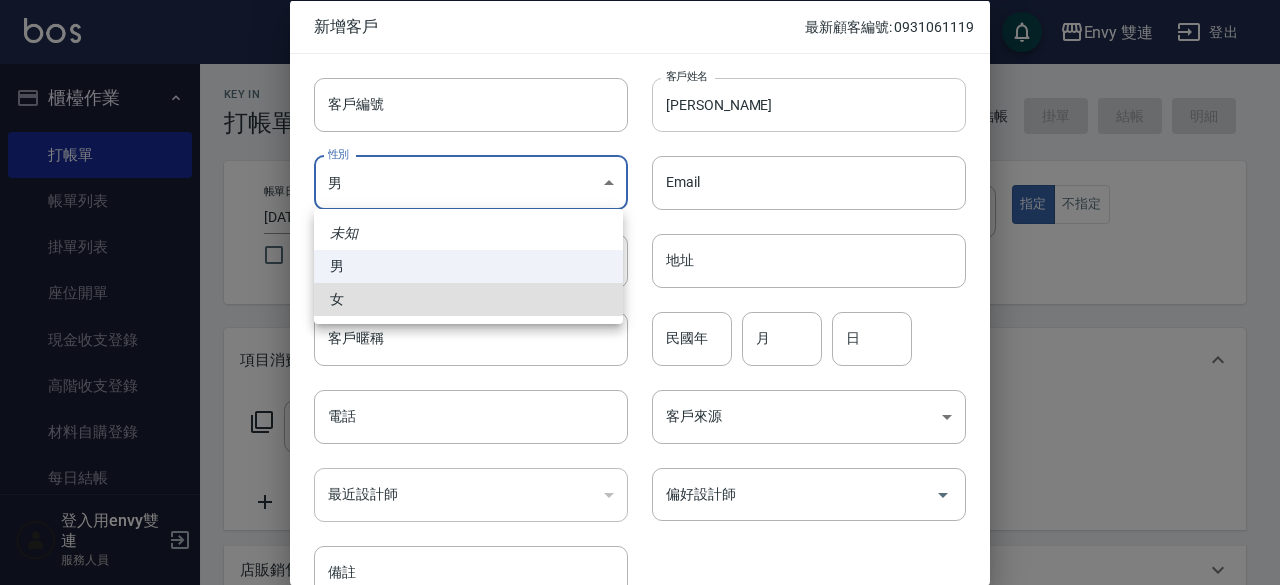 type on "[DEMOGRAPHIC_DATA]" 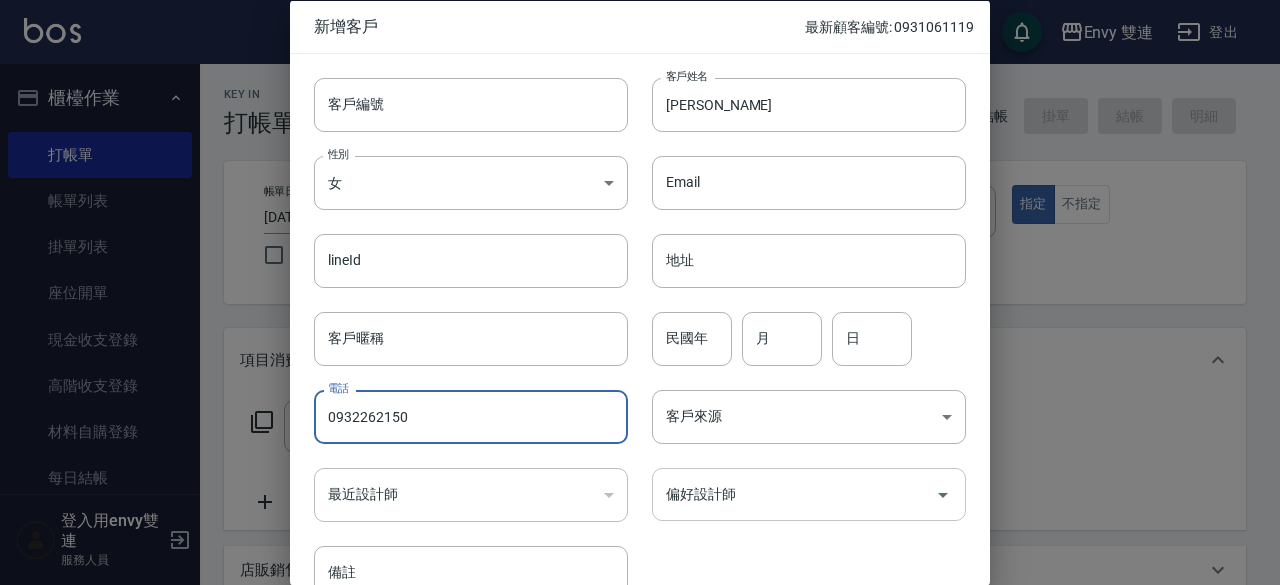type on "0932262150" 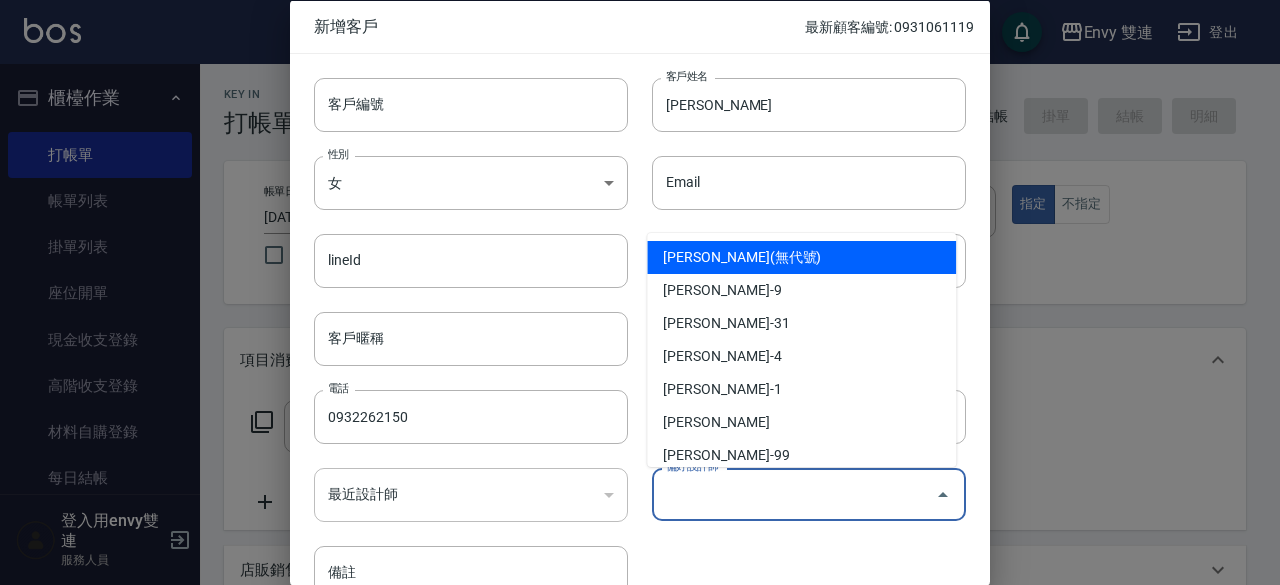 click on "偏好設計師" at bounding box center [794, 494] 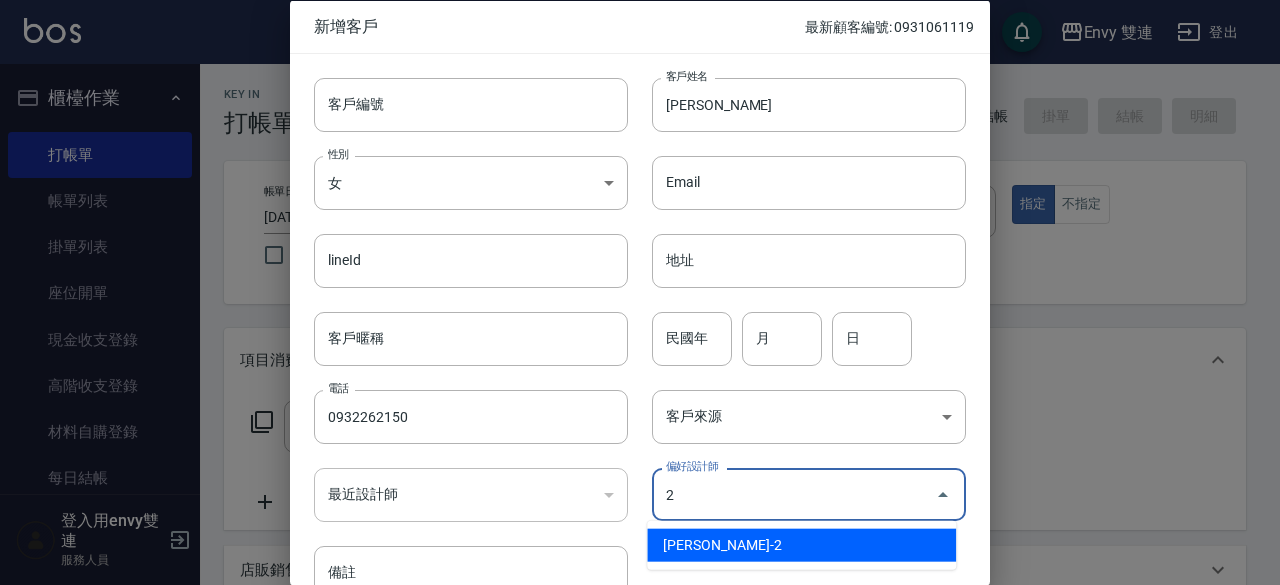 type on "[PERSON_NAME]" 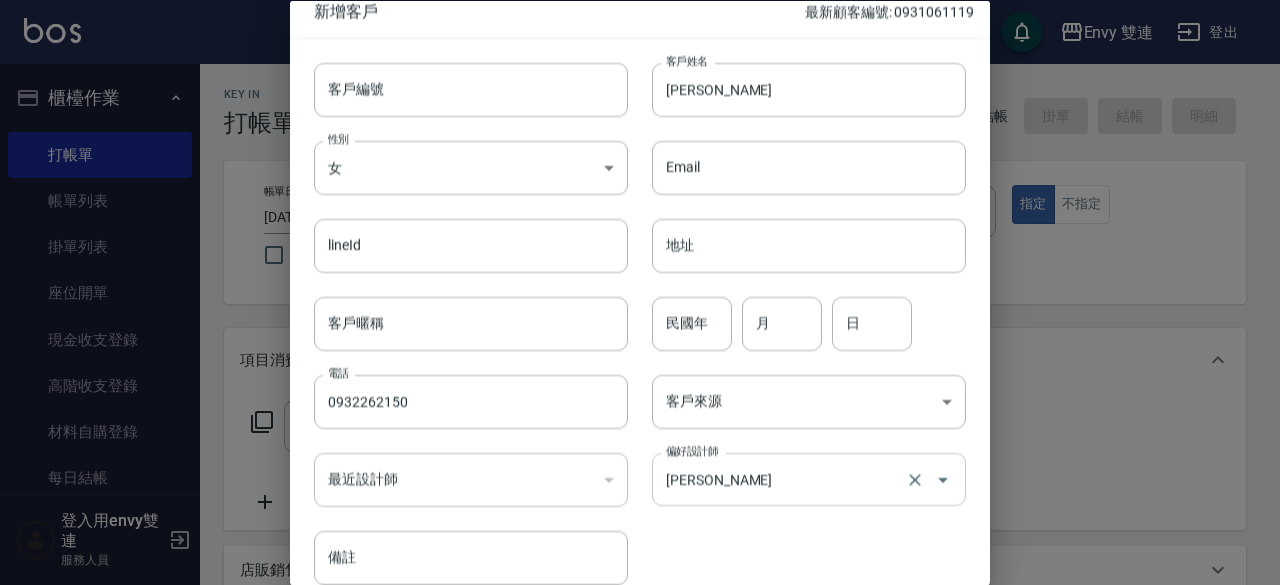 scroll, scrollTop: 107, scrollLeft: 0, axis: vertical 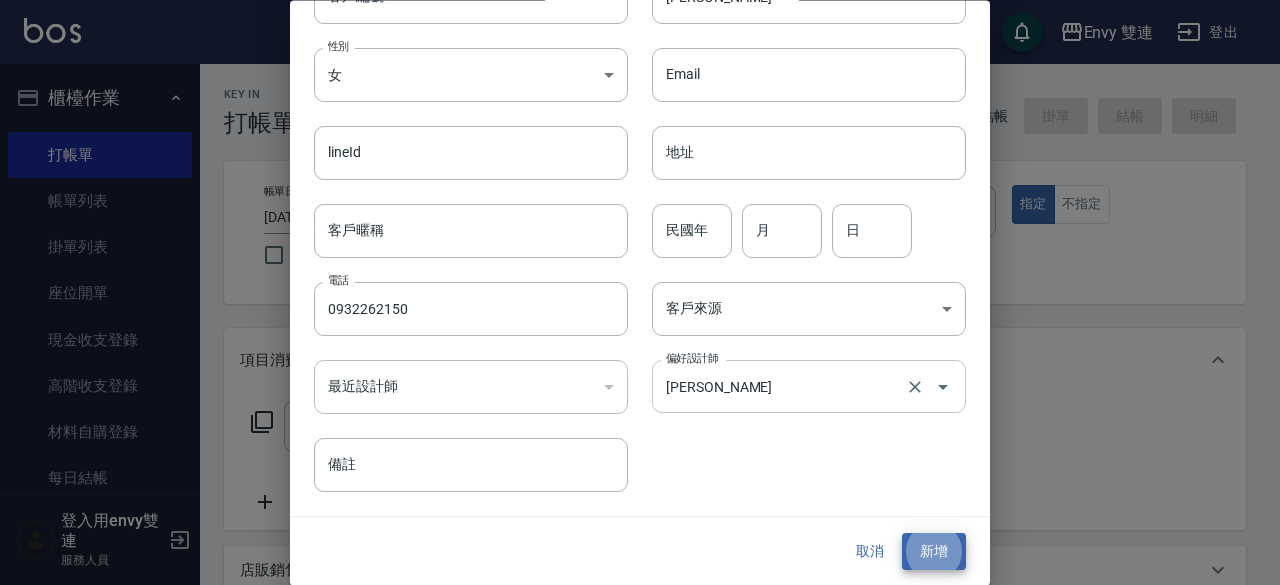 type 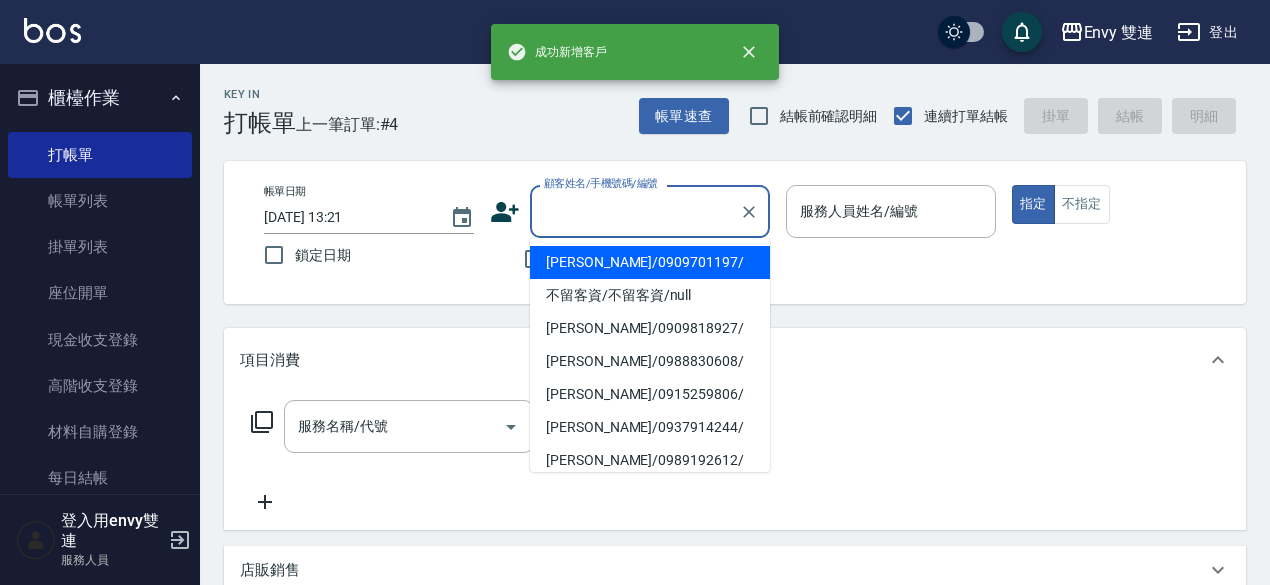 click on "顧客姓名/手機號碼/編號" at bounding box center [635, 211] 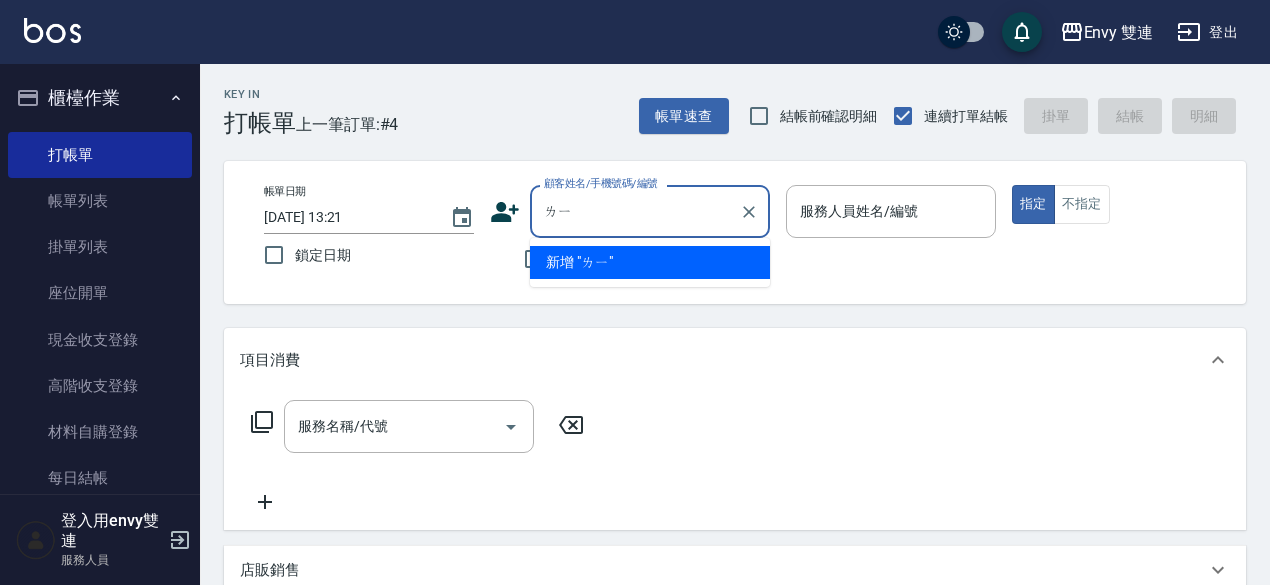 type on "ㄌ" 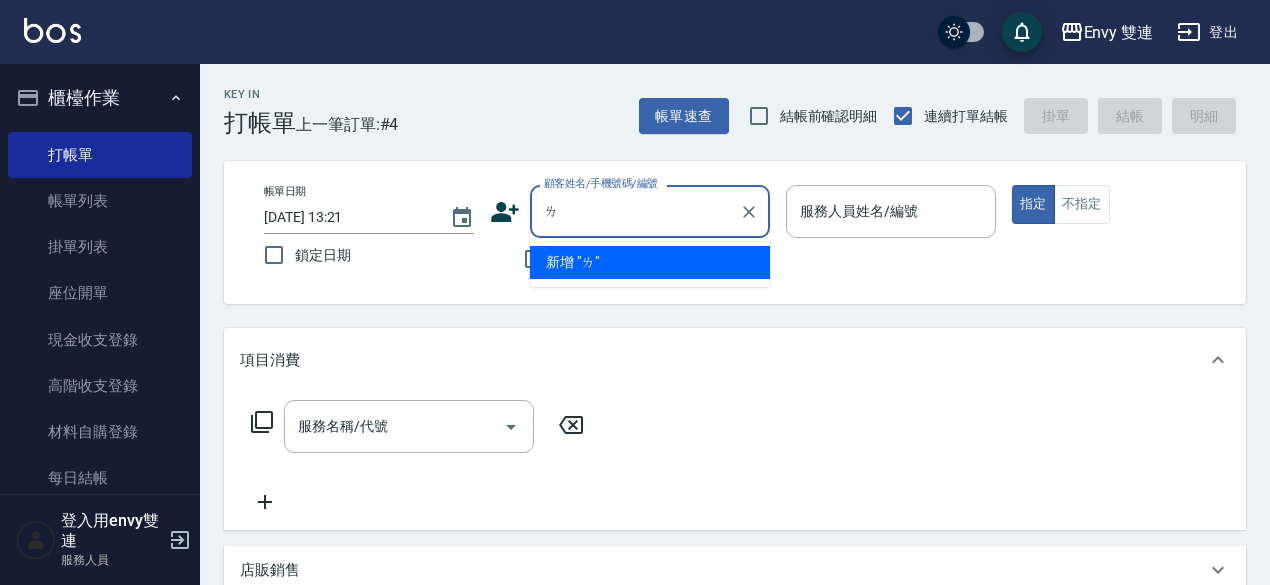 type 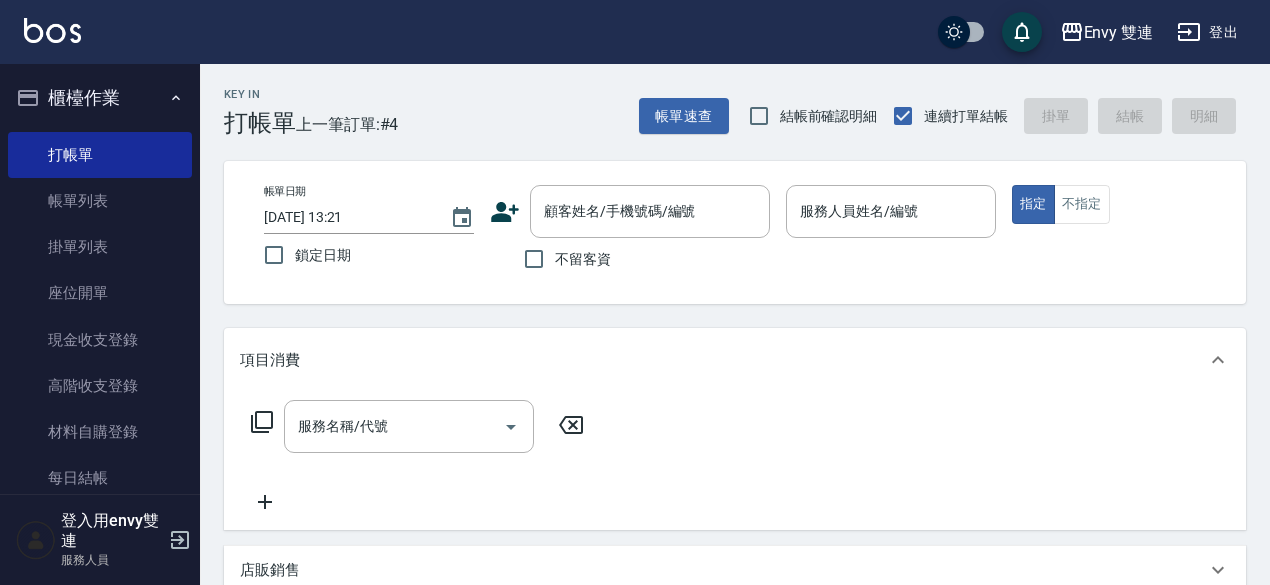 click 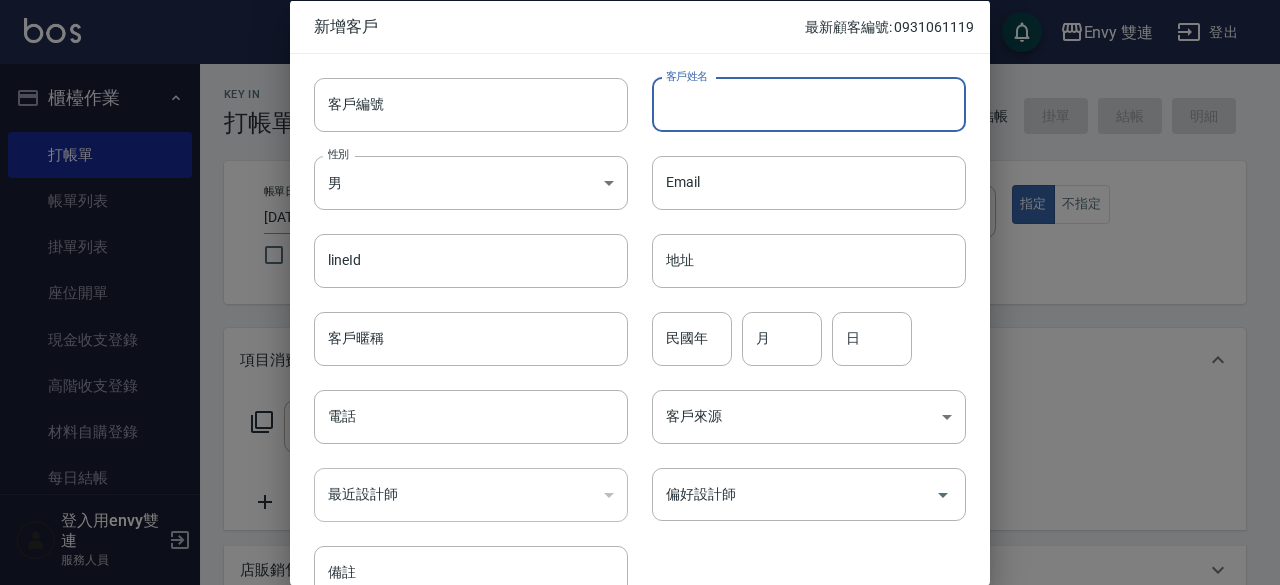 click on "客戶姓名" at bounding box center (809, 104) 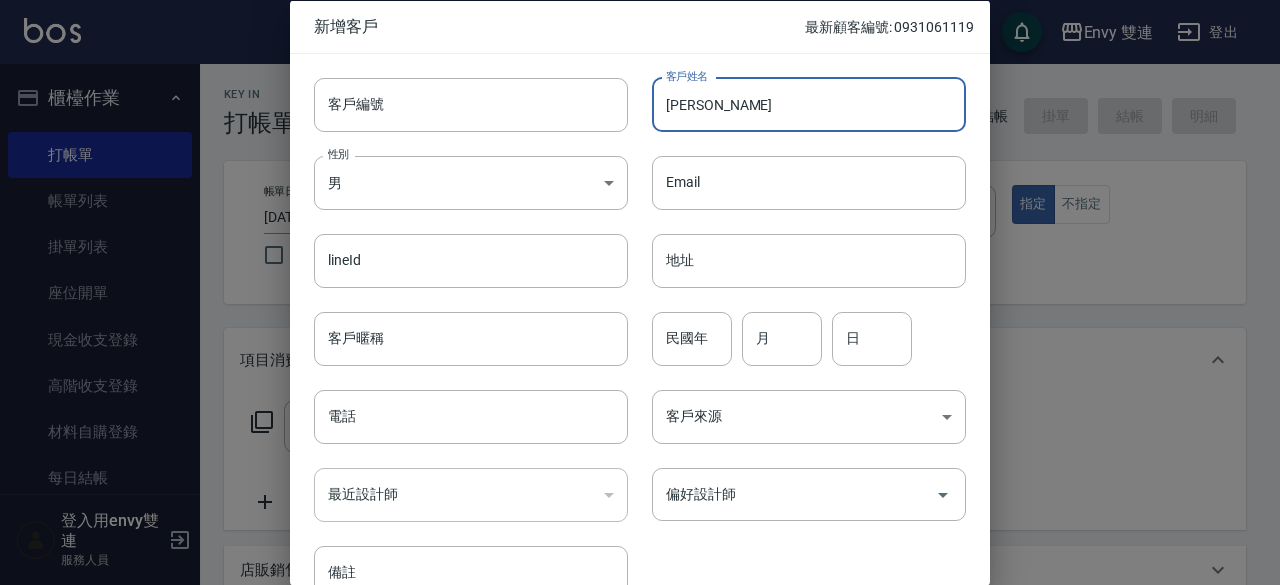 type on "[PERSON_NAME]" 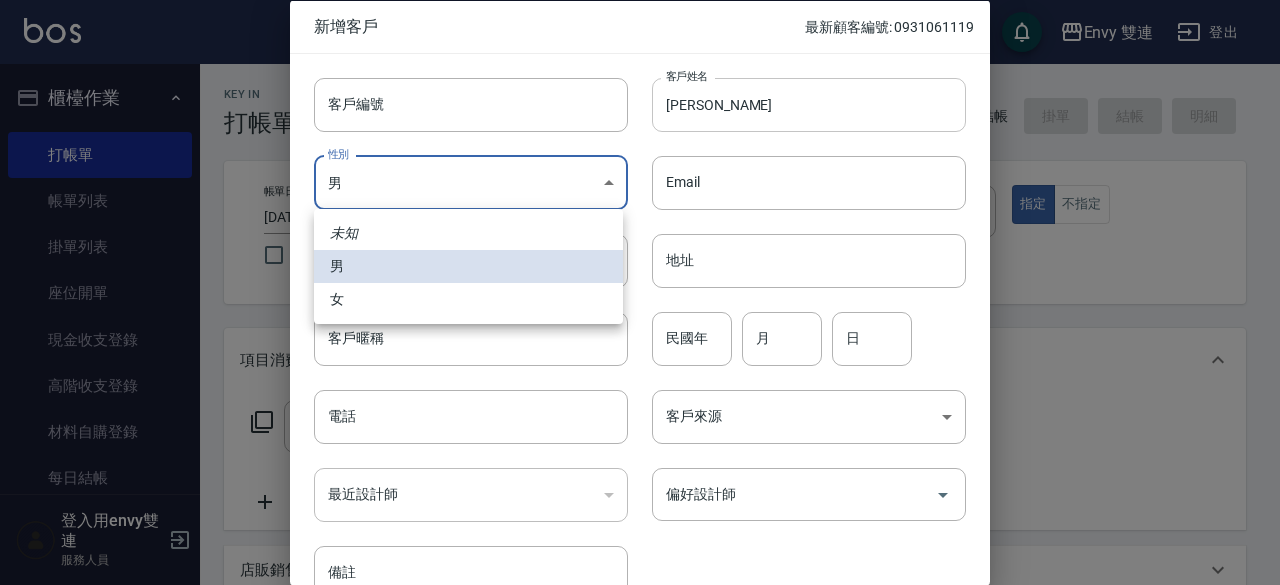 type 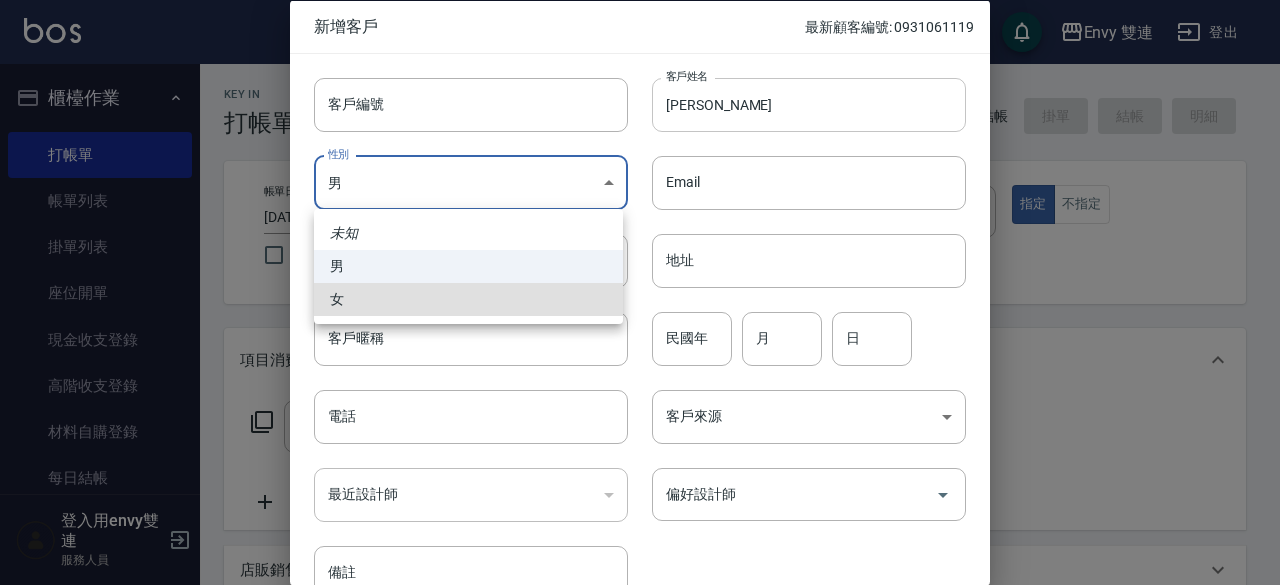 type 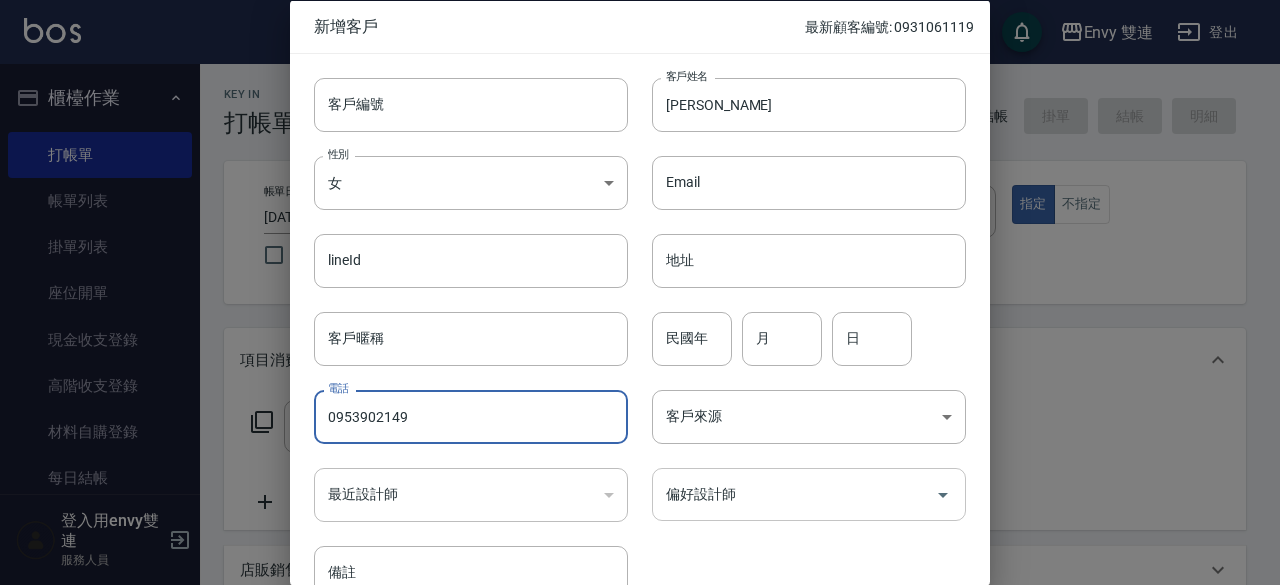 type on "0953902149" 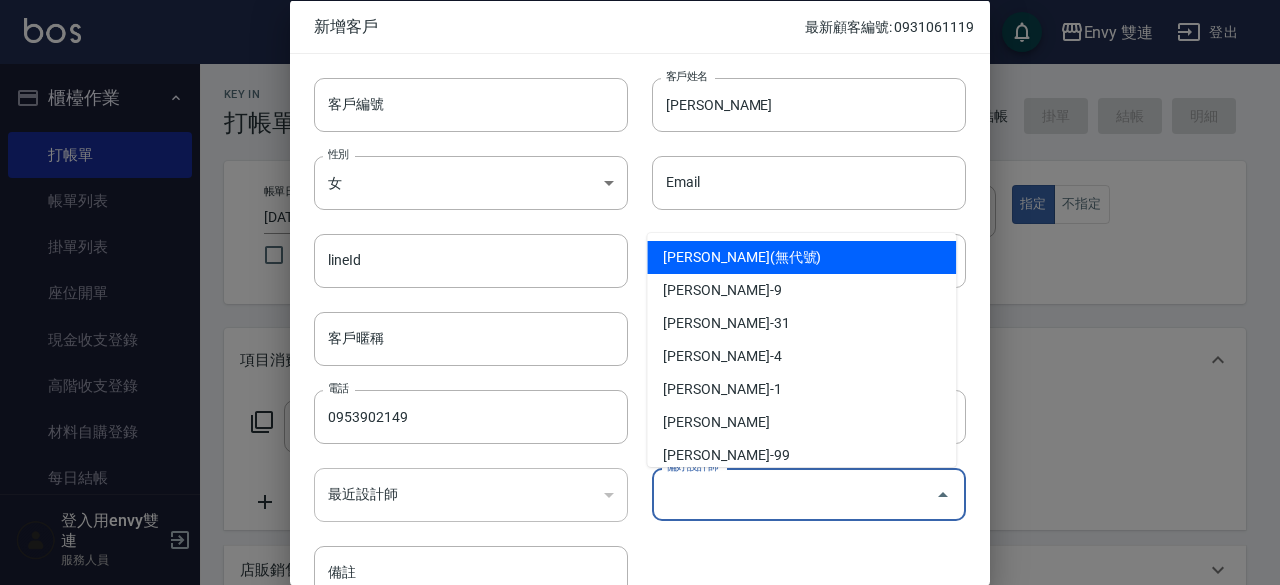 click on "偏好設計師" at bounding box center (794, 494) 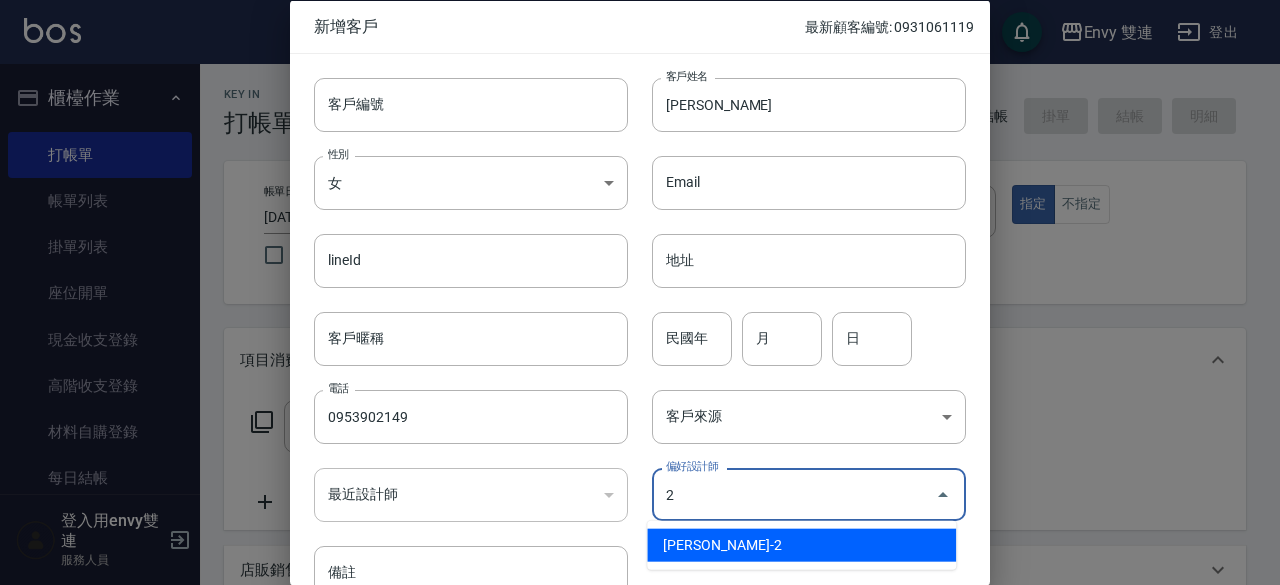 type on "[PERSON_NAME]" 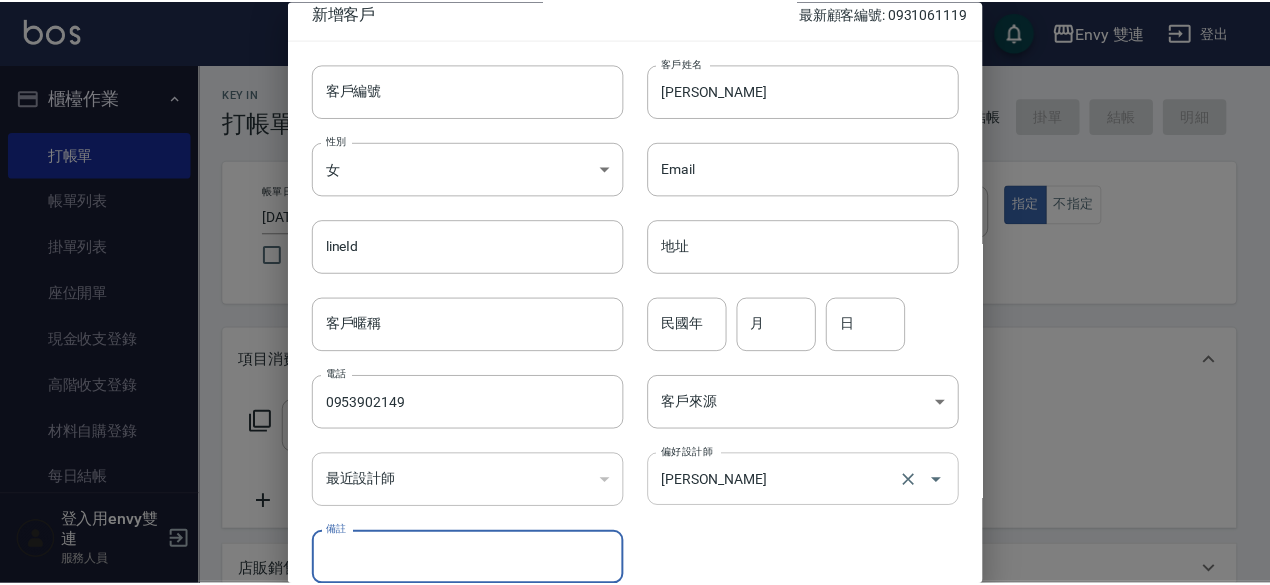 scroll, scrollTop: 107, scrollLeft: 0, axis: vertical 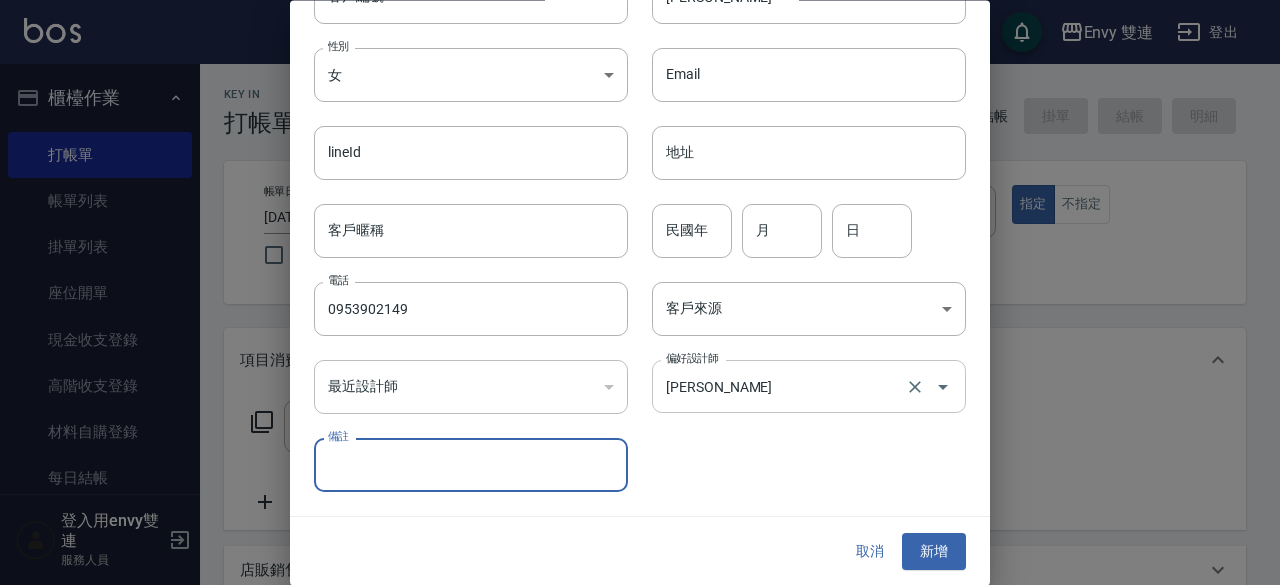 type 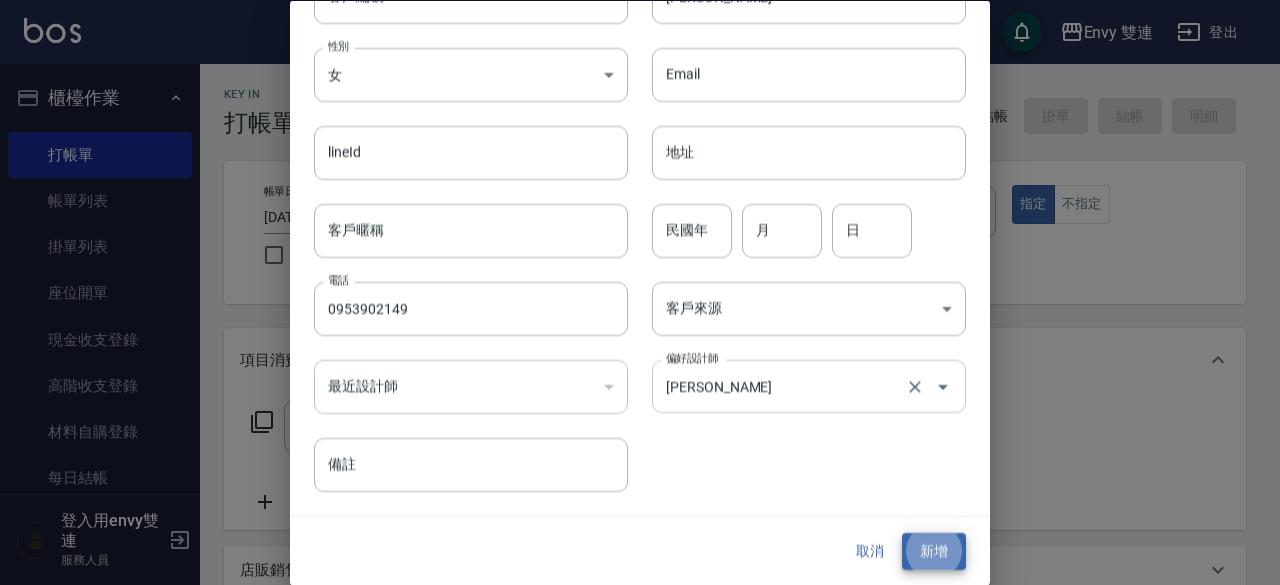 click on "新增" at bounding box center [934, 552] 